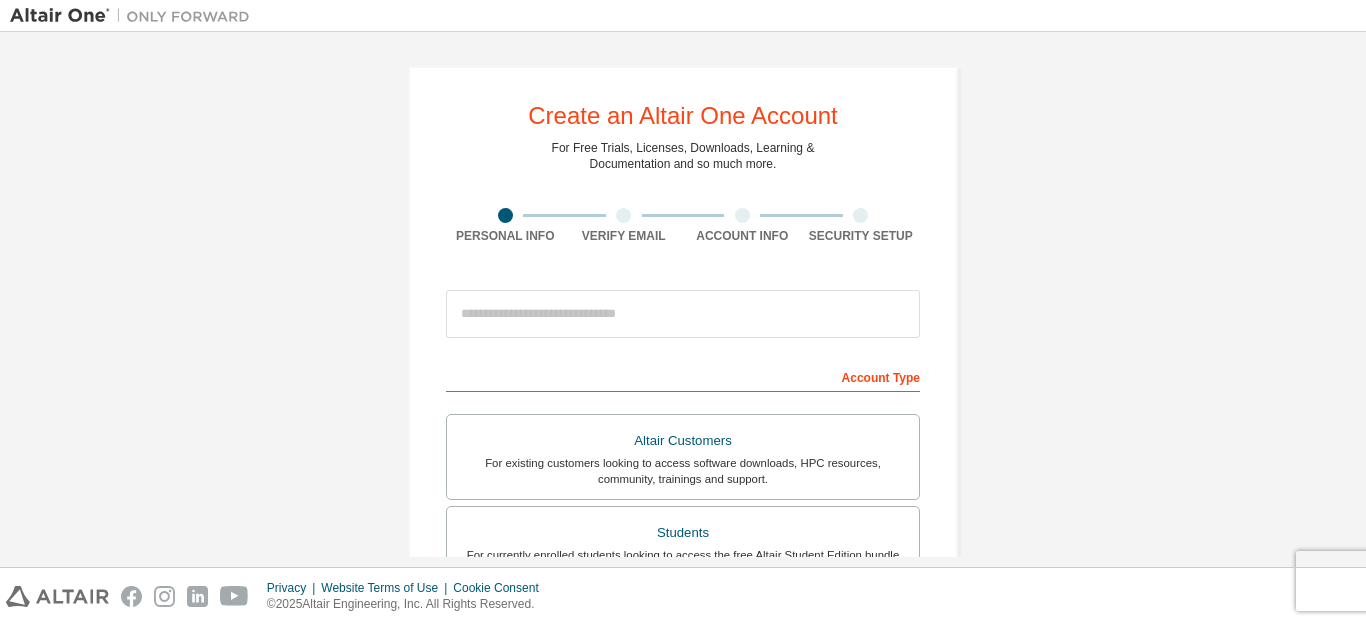 scroll, scrollTop: 0, scrollLeft: 0, axis: both 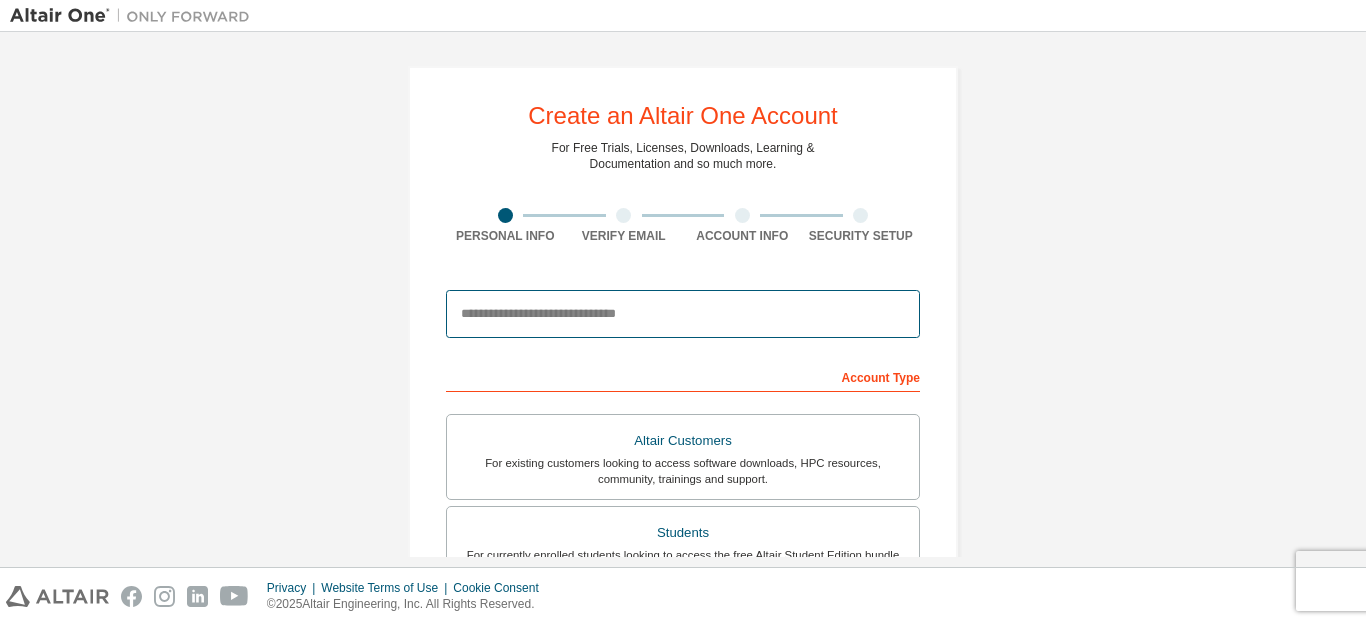 click at bounding box center [683, 314] 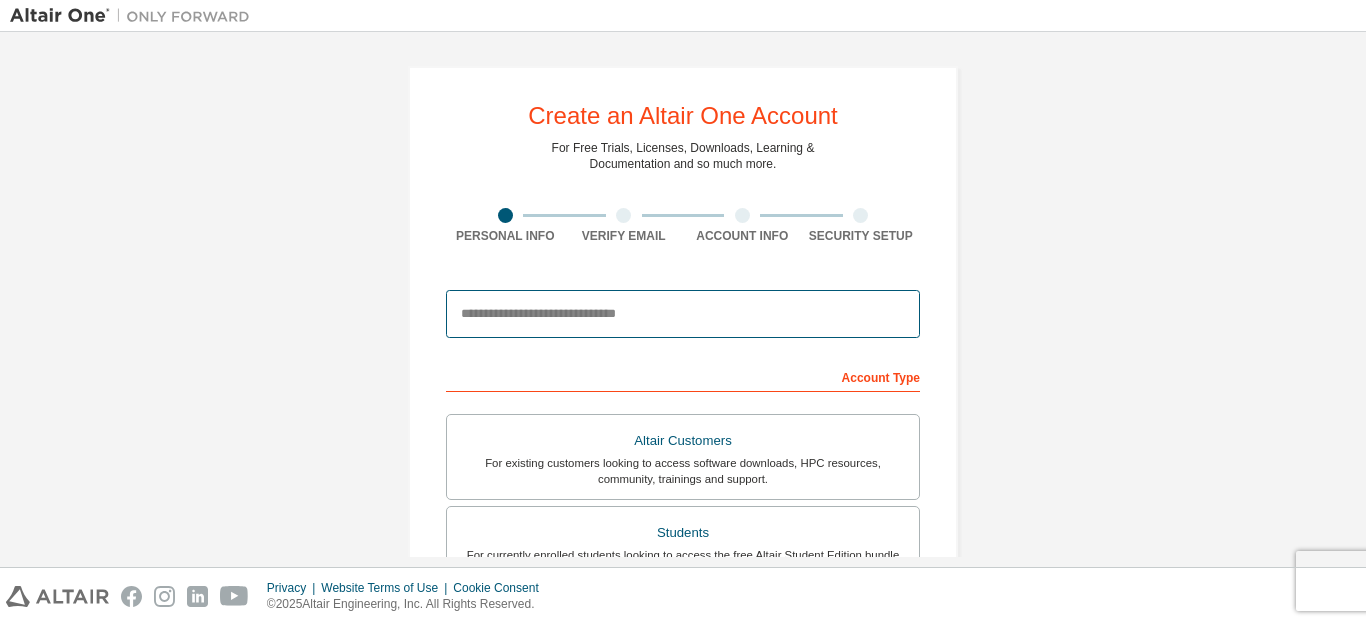 type on "**********" 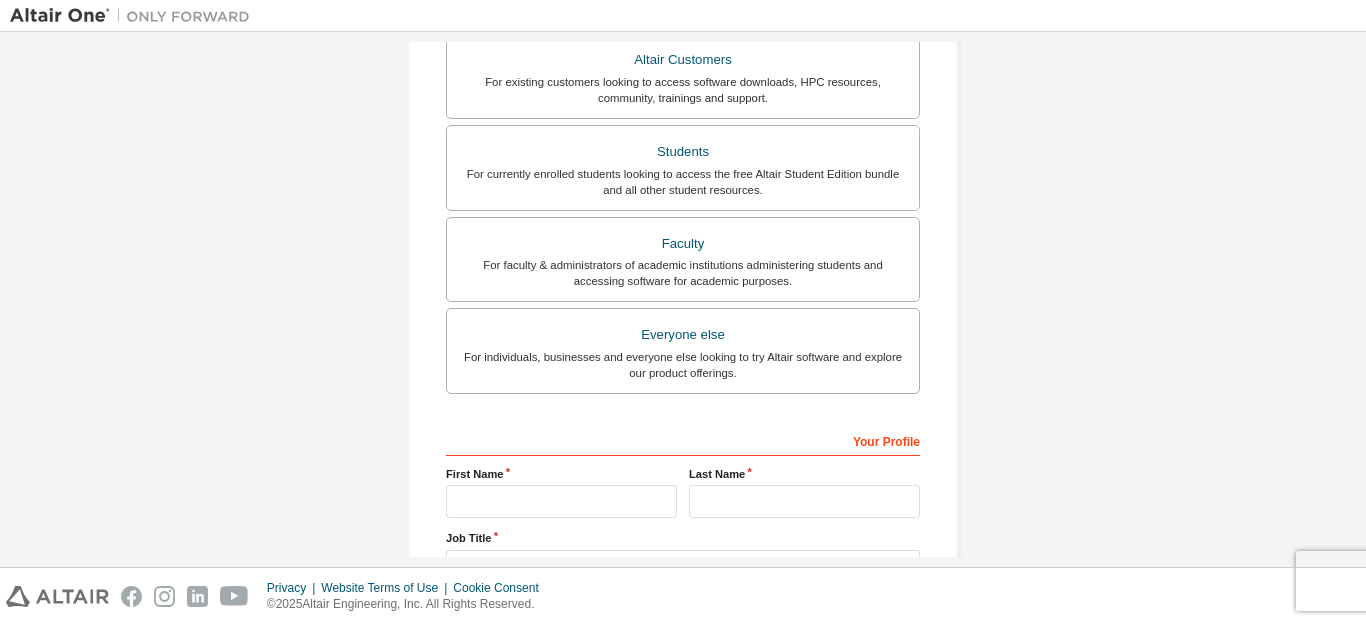 scroll, scrollTop: 386, scrollLeft: 0, axis: vertical 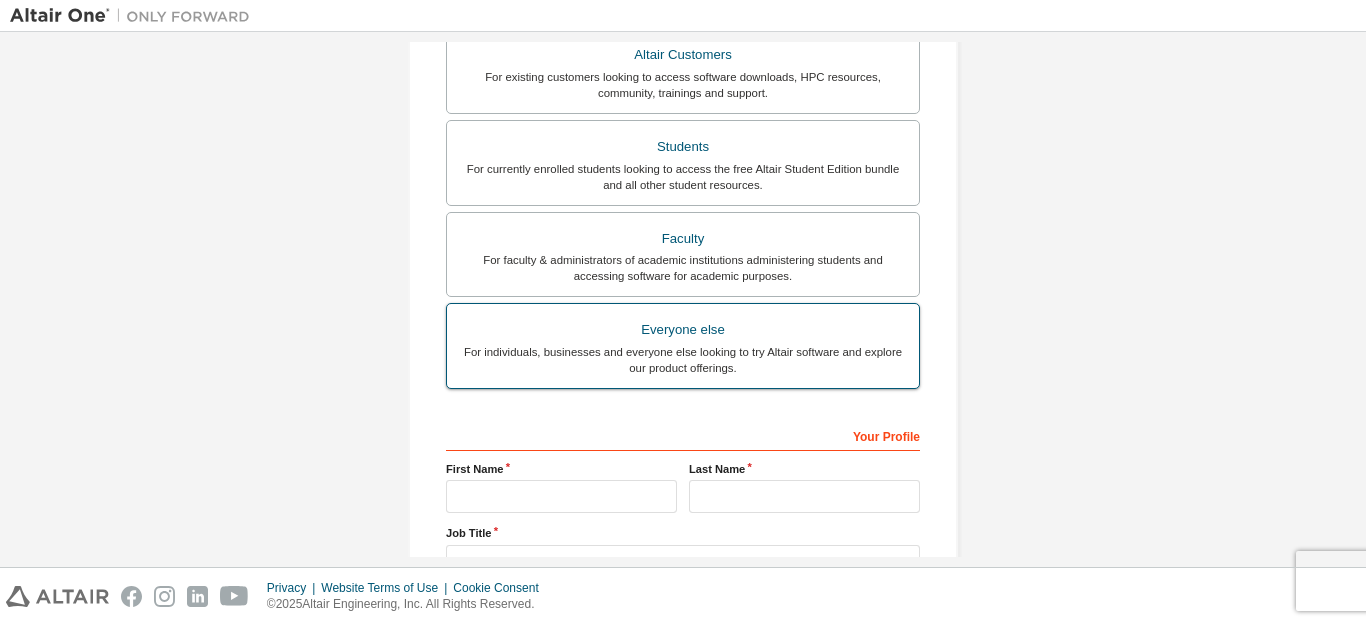 click on "Everyone else" at bounding box center [683, 330] 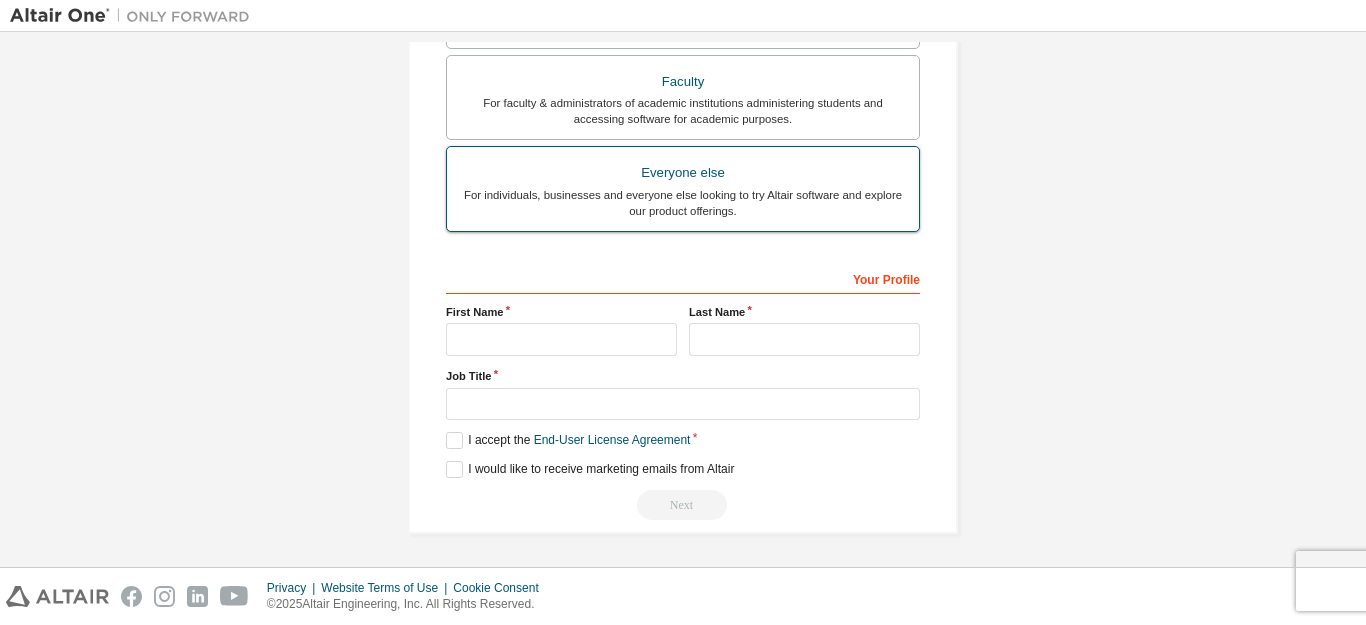 scroll, scrollTop: 544, scrollLeft: 0, axis: vertical 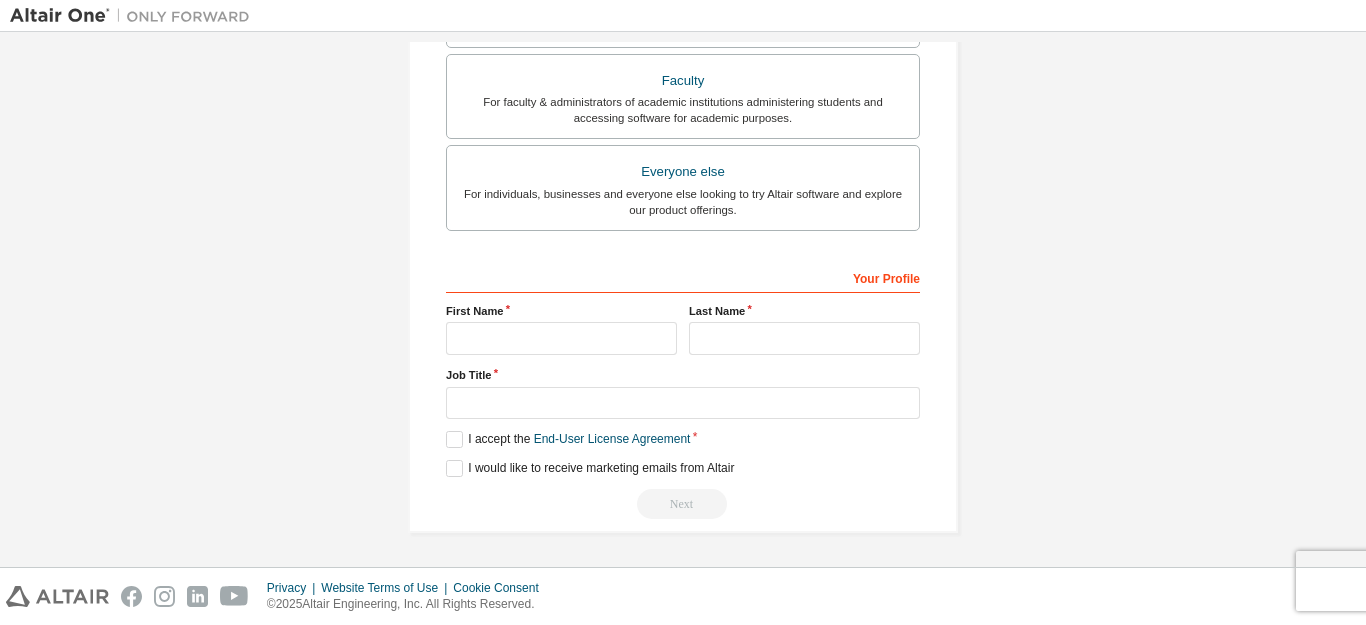 click on "First Name" at bounding box center (561, 329) 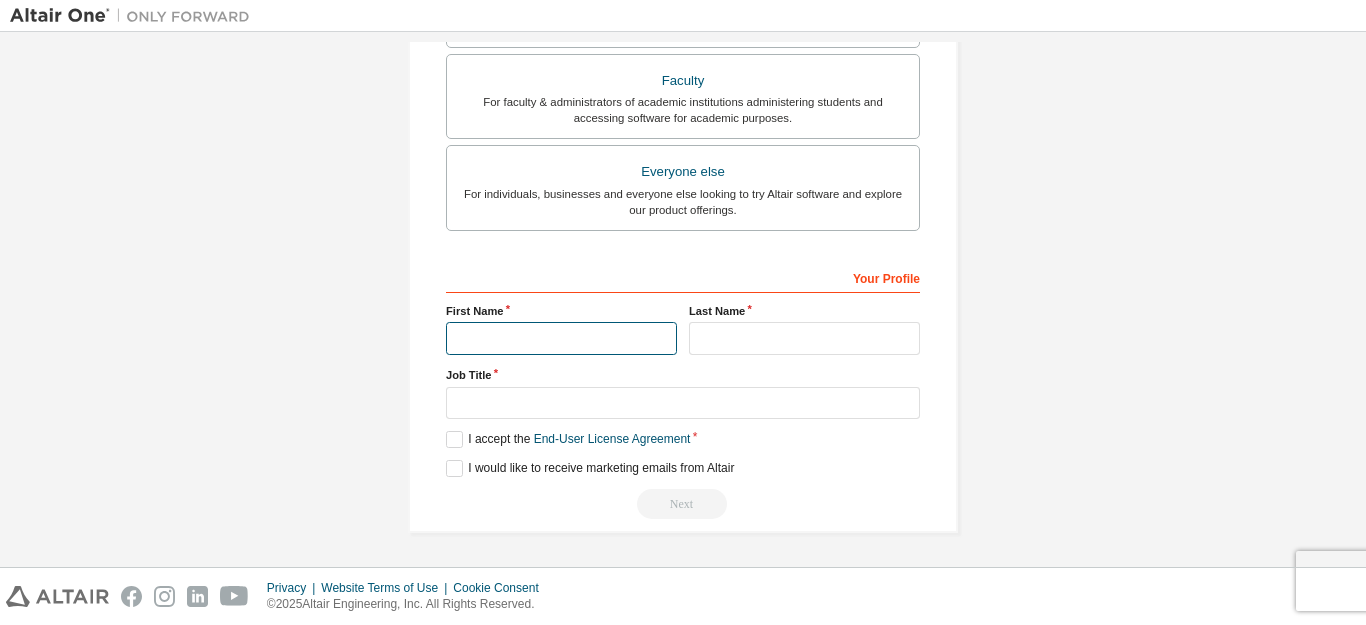 click at bounding box center [561, 338] 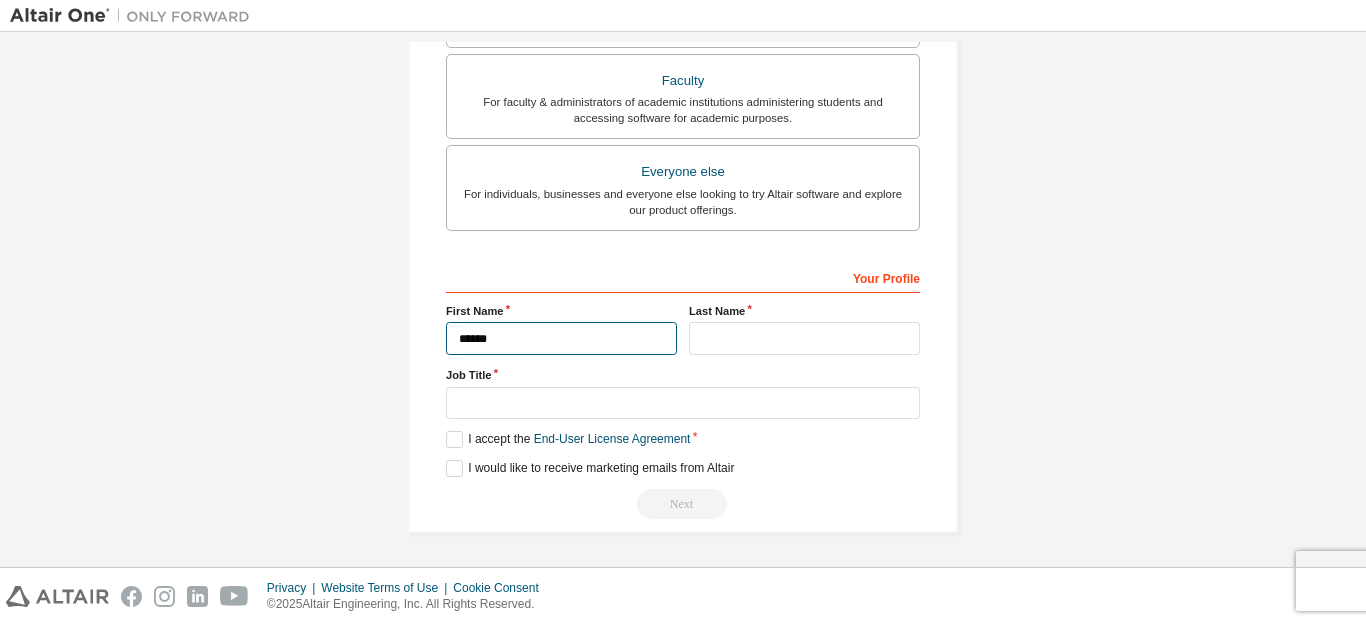 type on "******" 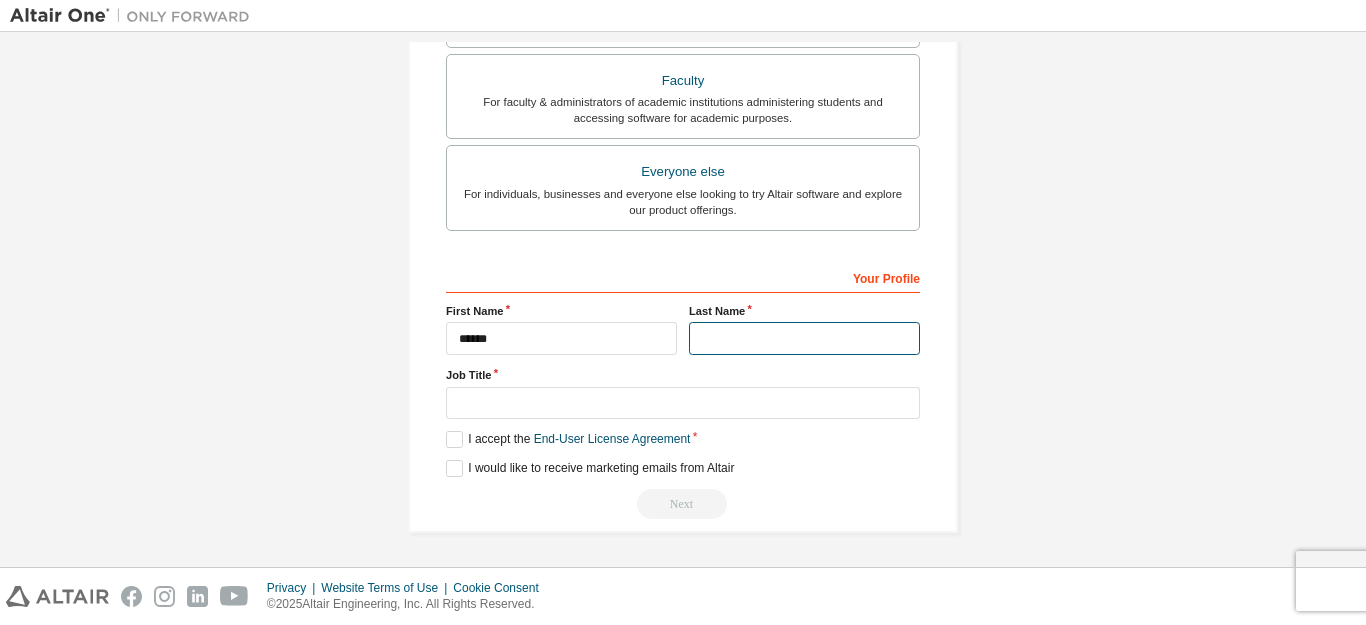 click at bounding box center (804, 338) 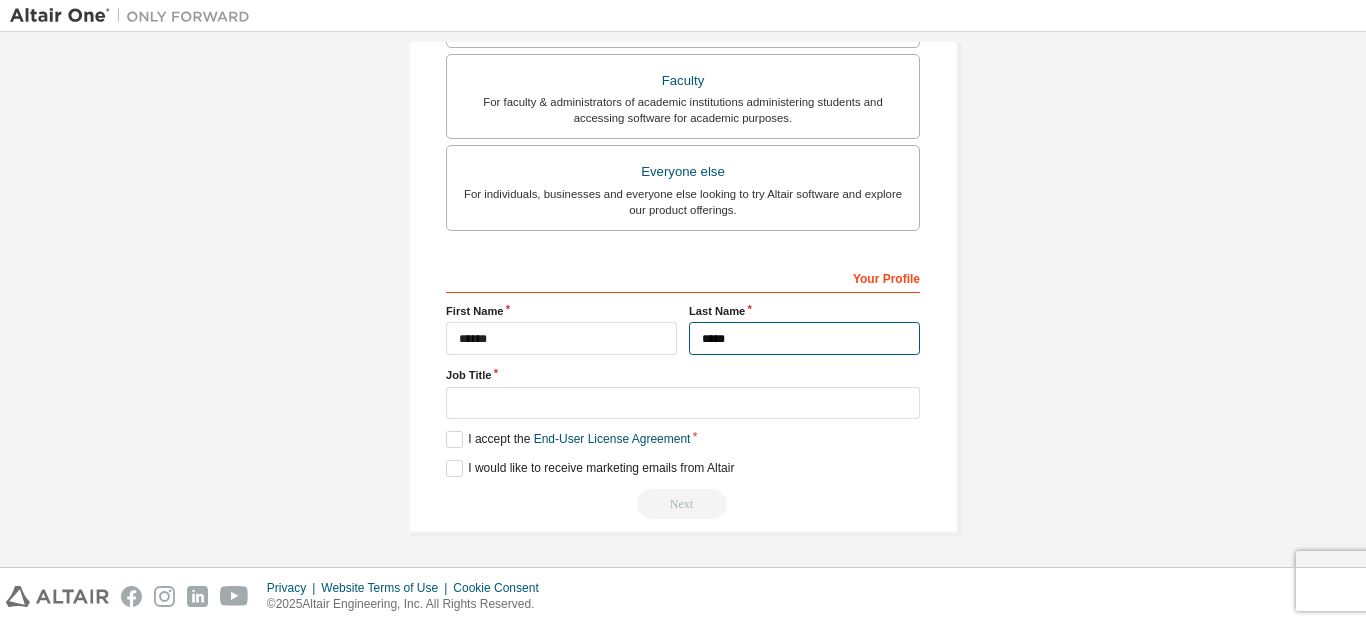 type on "*****" 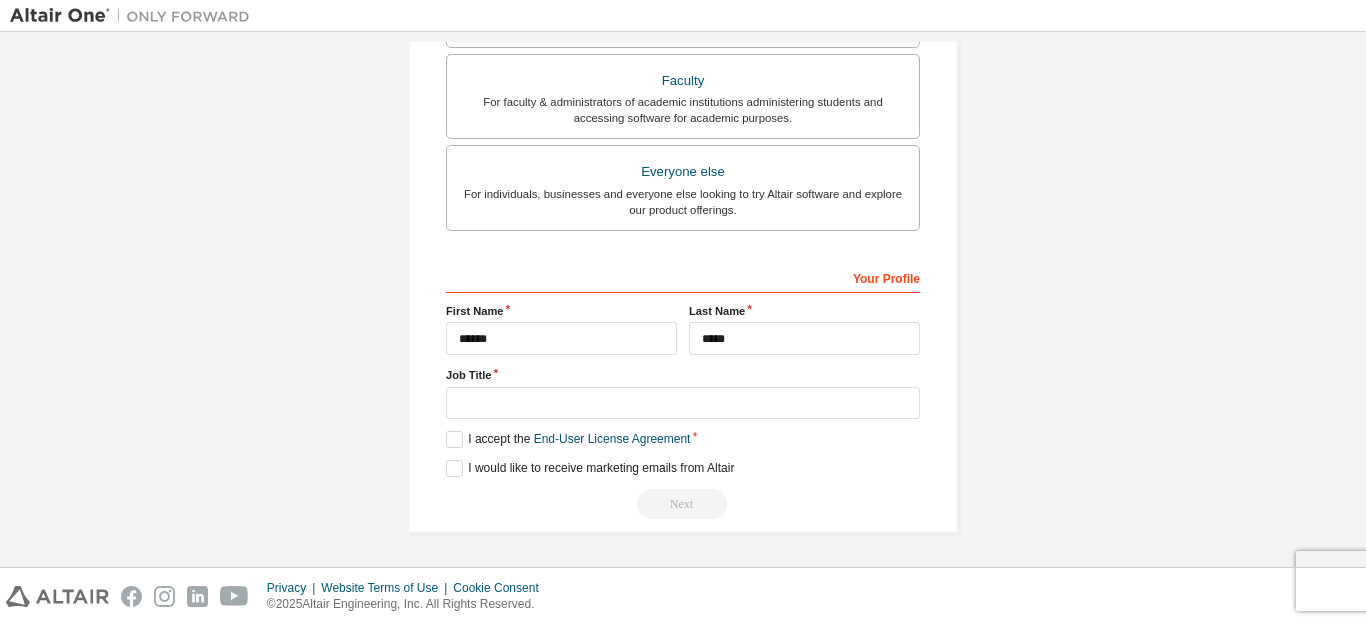 click on "Job Title" at bounding box center [683, 375] 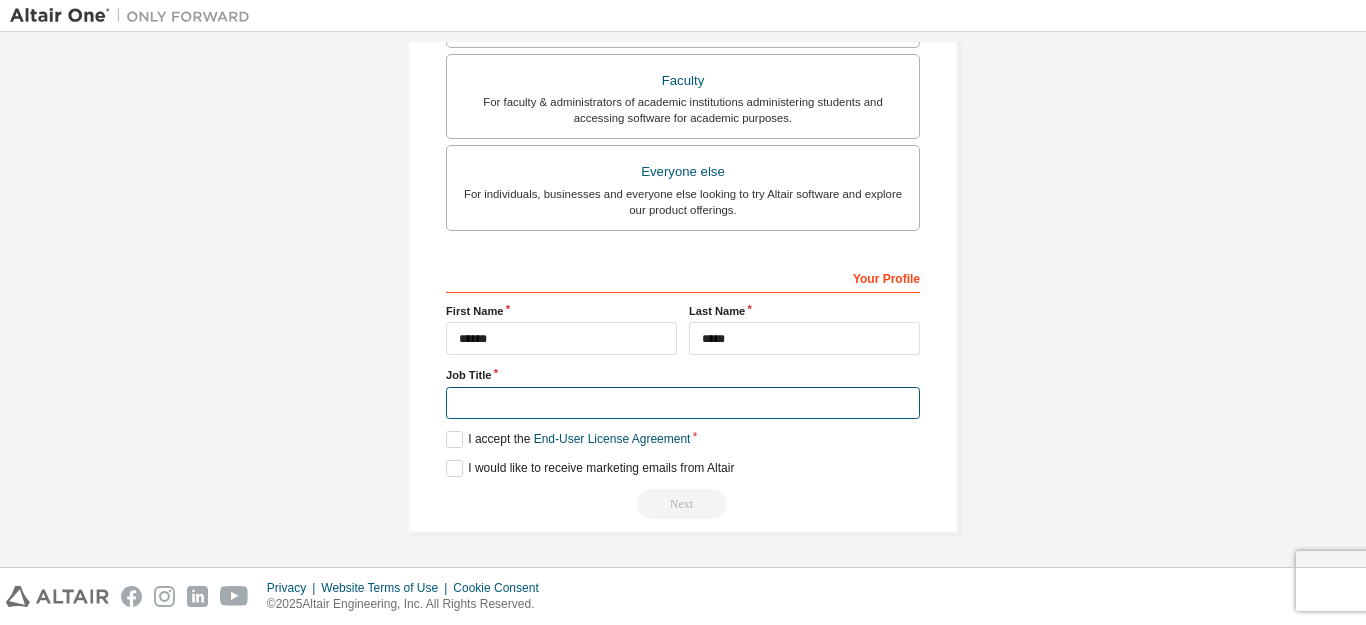 click at bounding box center (683, 403) 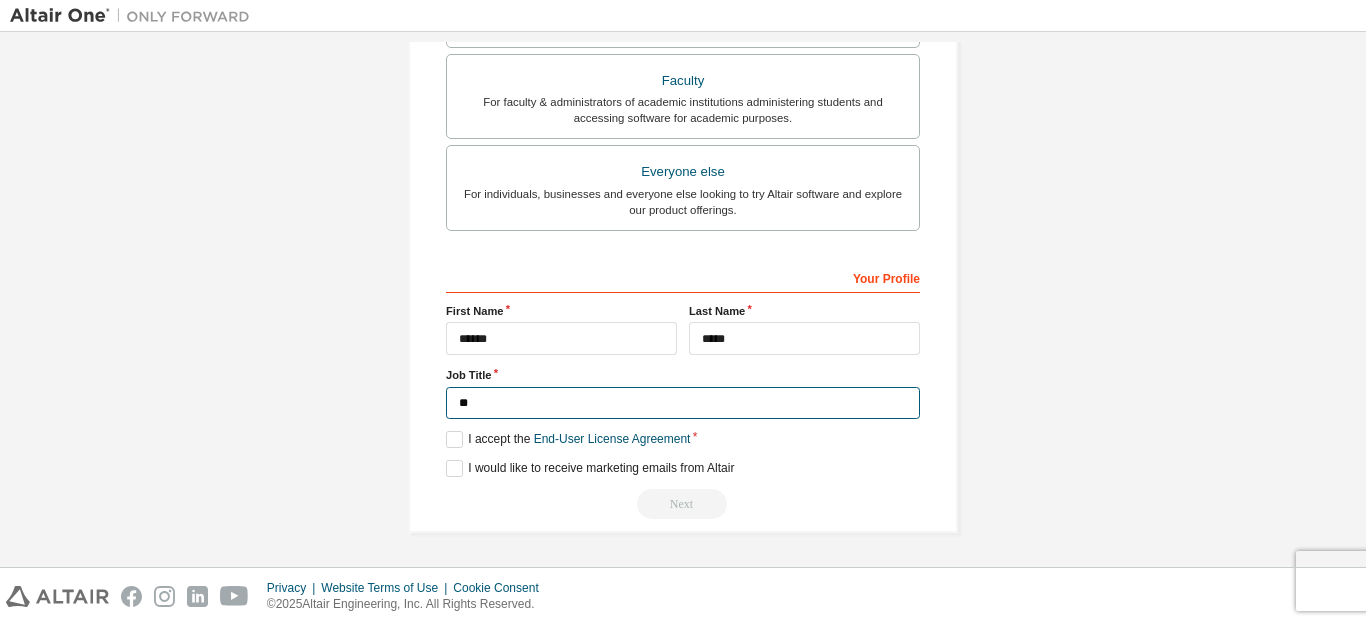 type on "*" 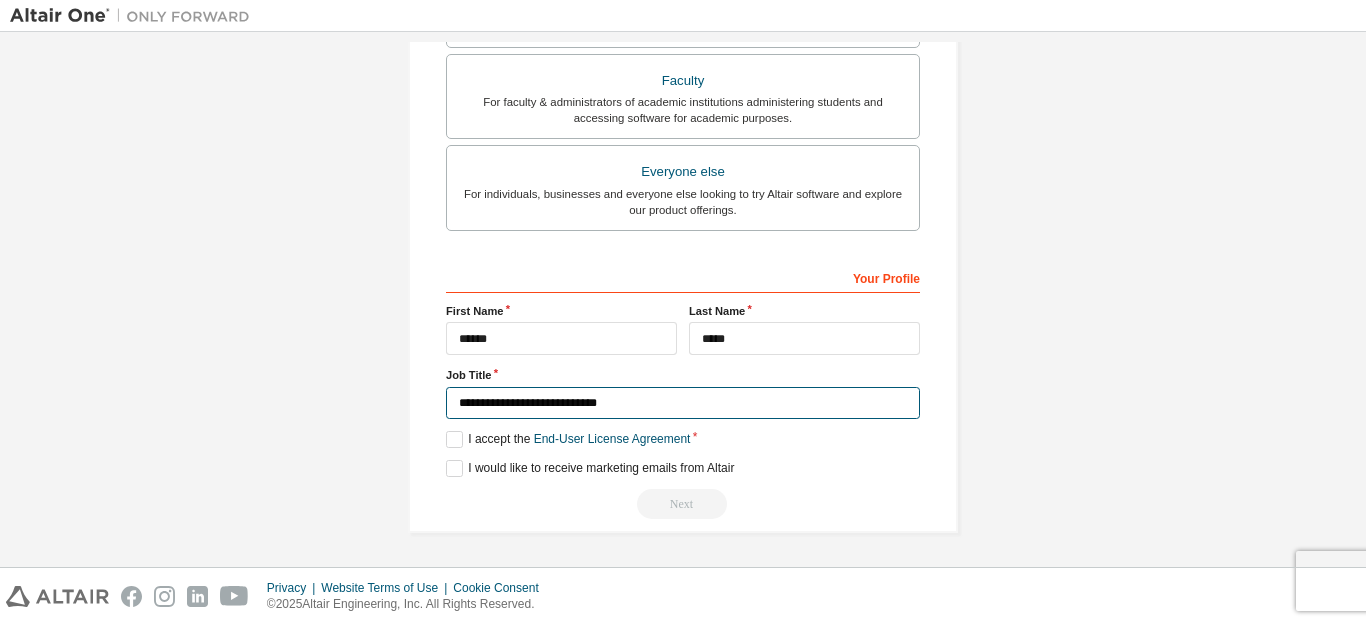 type on "**********" 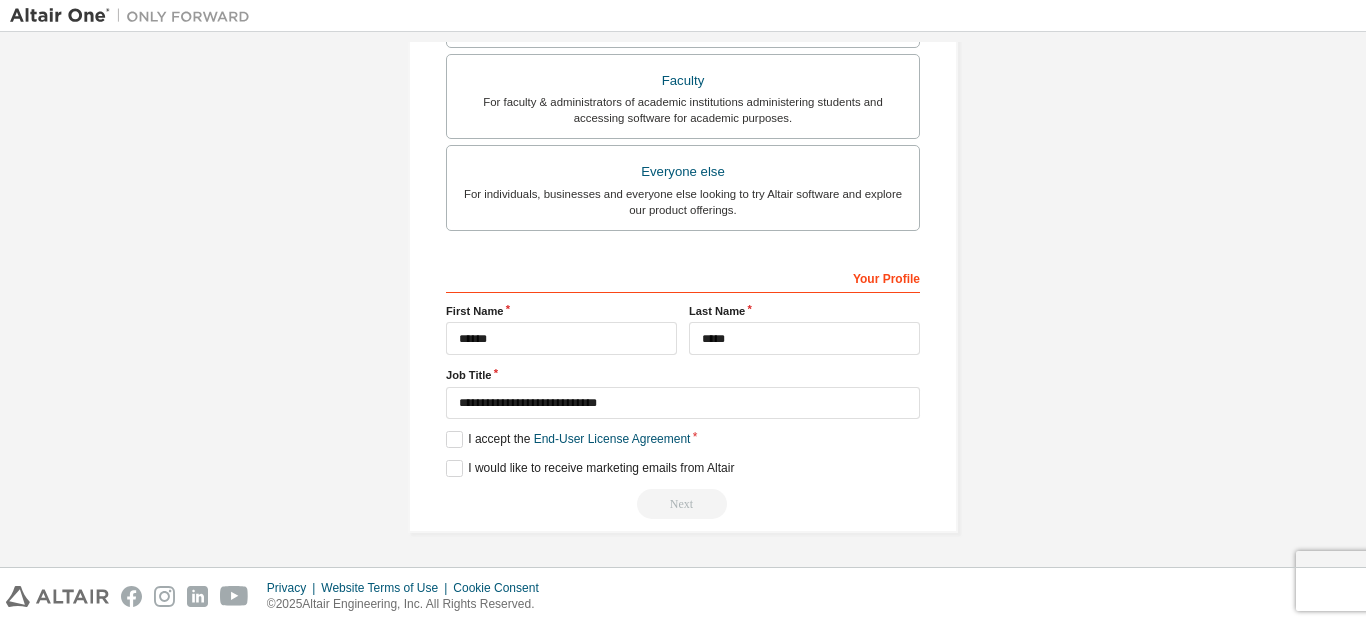 click on "**********" at bounding box center (683, 27) 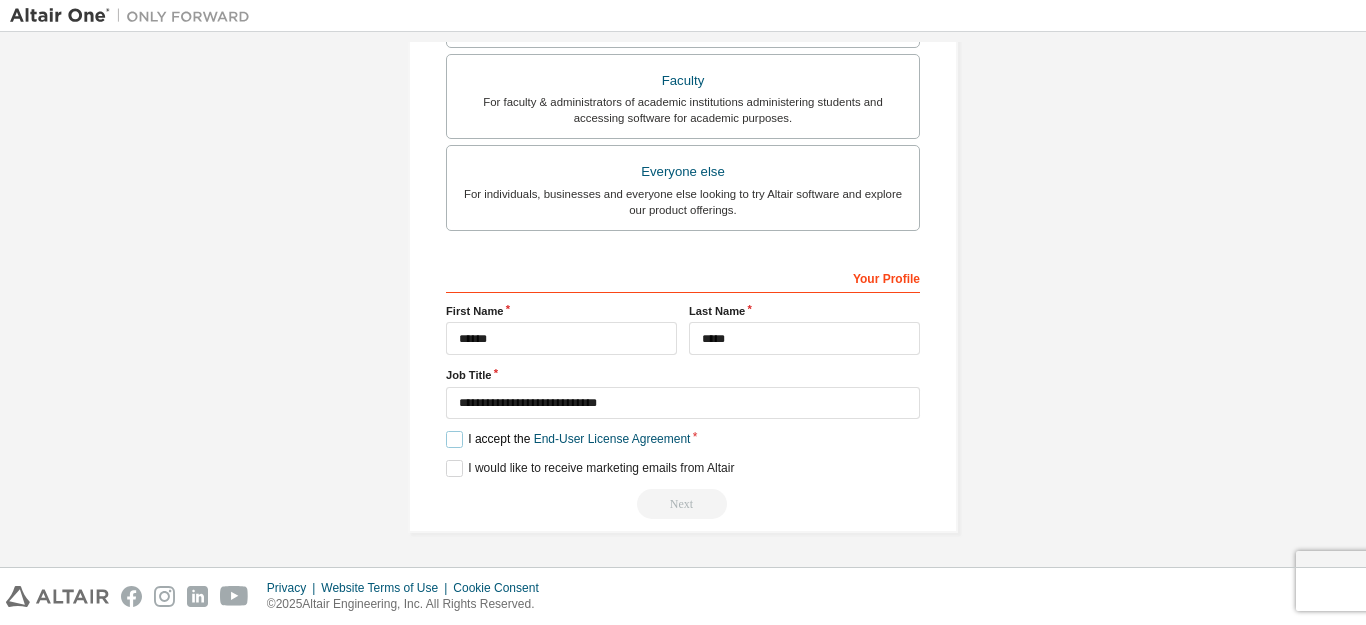 click on "I accept the    End-User License Agreement" at bounding box center (568, 439) 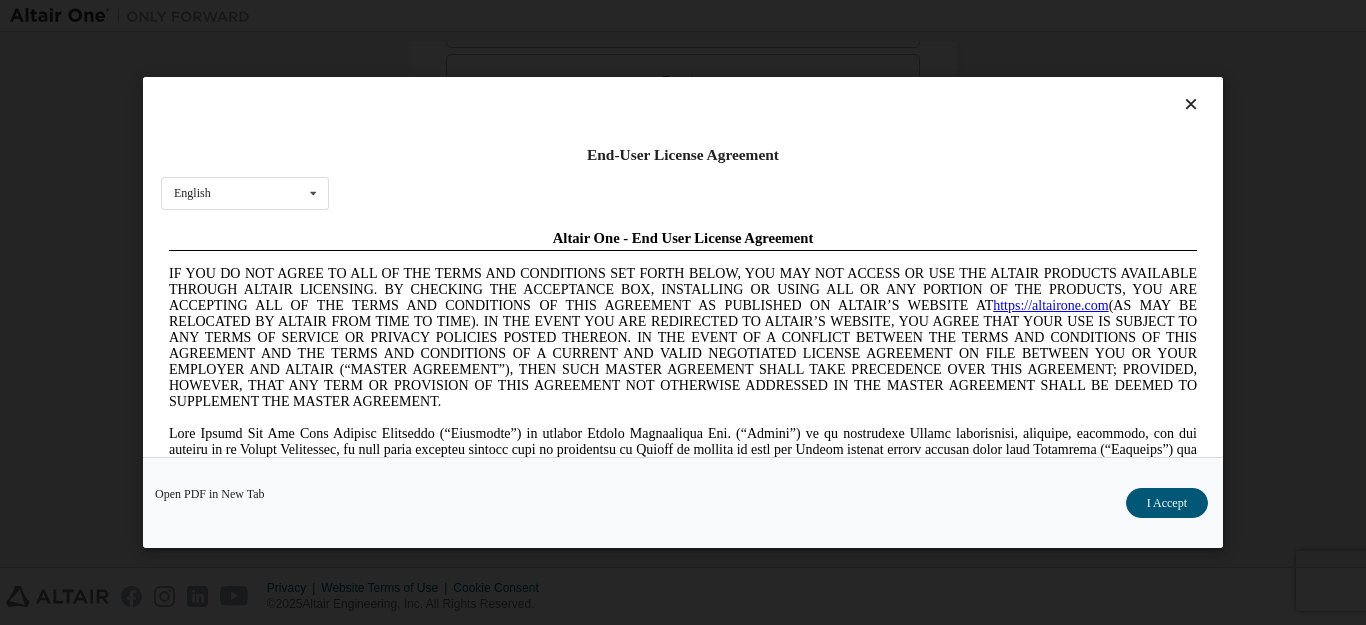 scroll, scrollTop: 0, scrollLeft: 0, axis: both 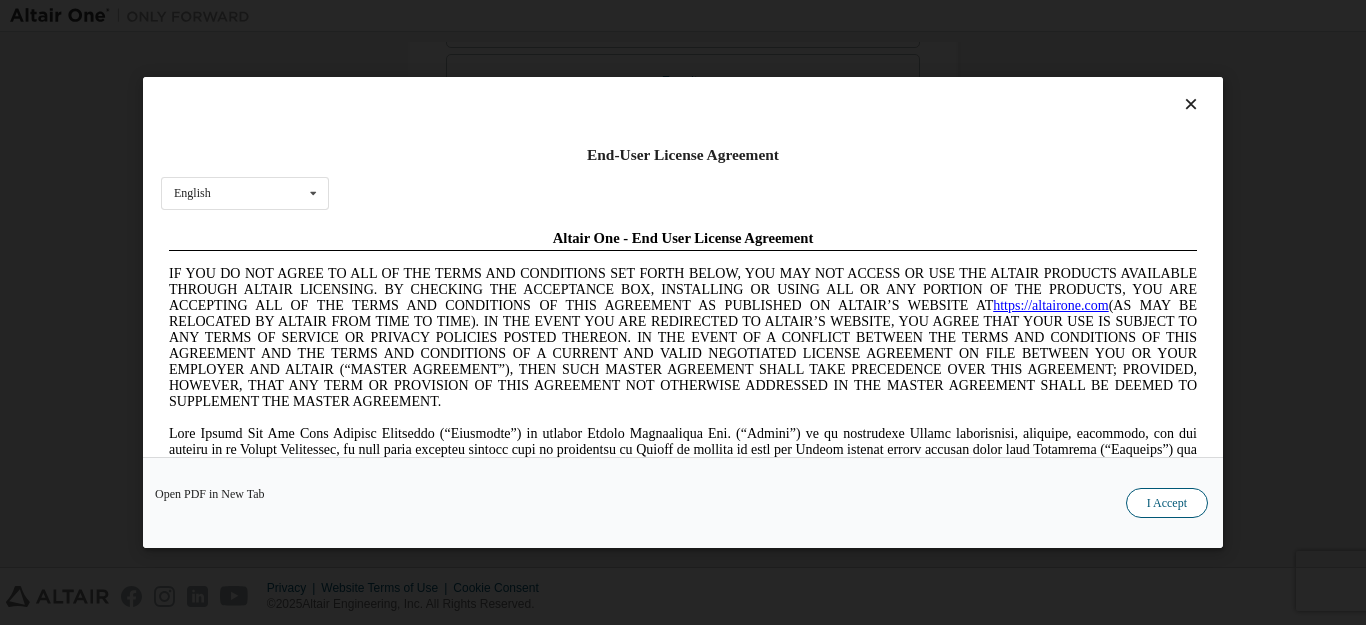 type 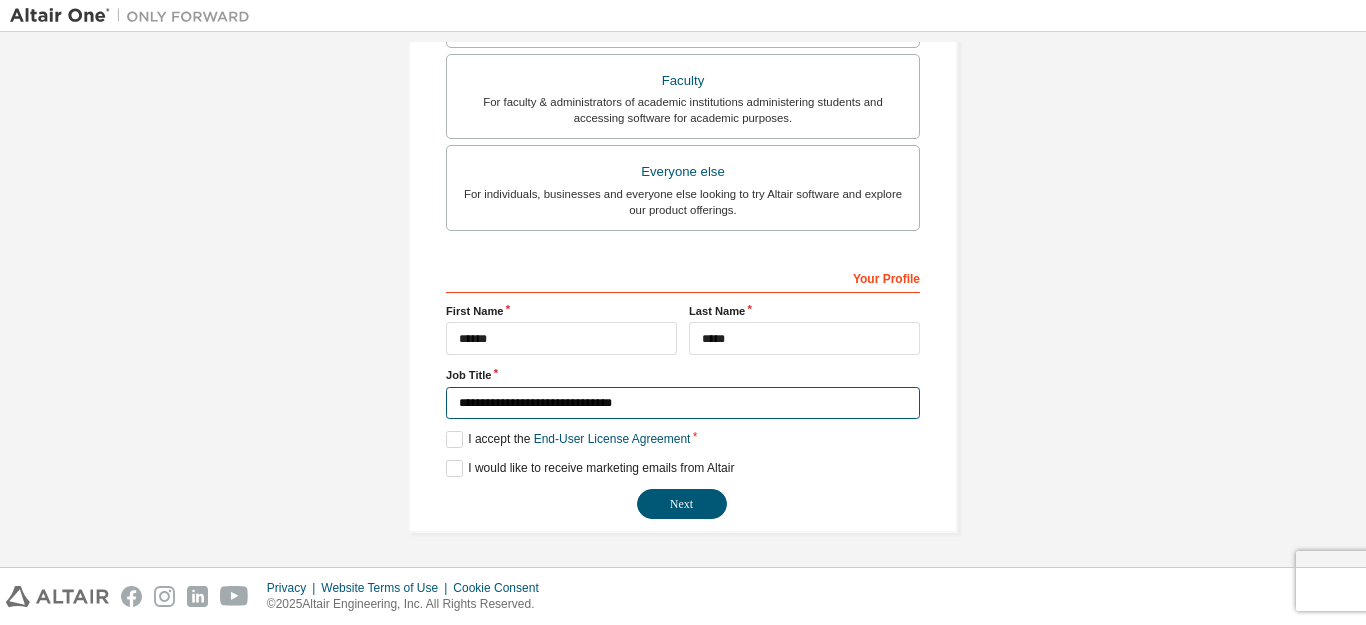 click on "**********" at bounding box center [683, 403] 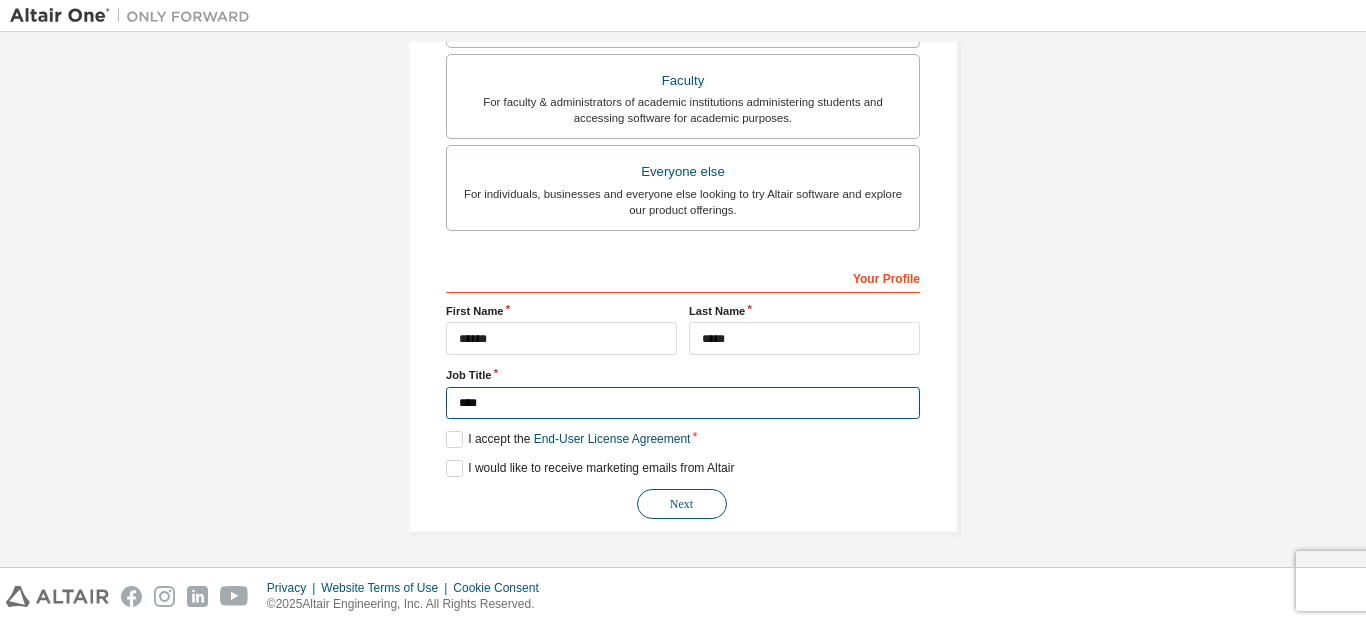 type on "****" 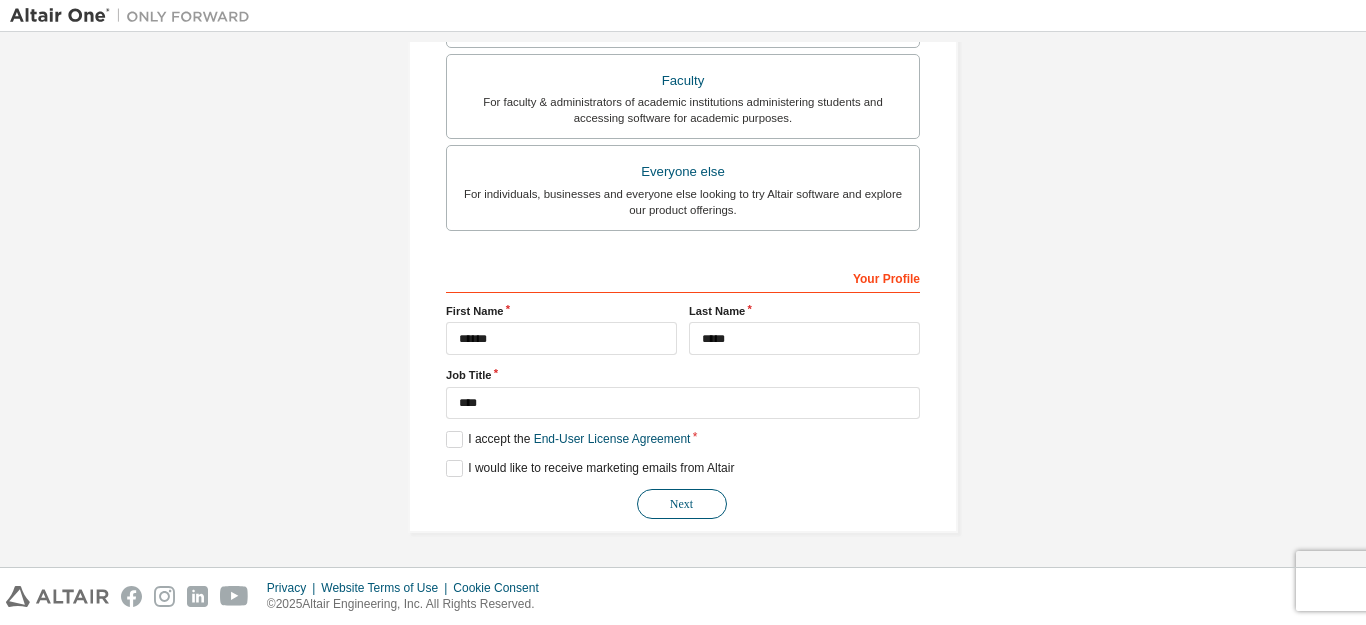 type 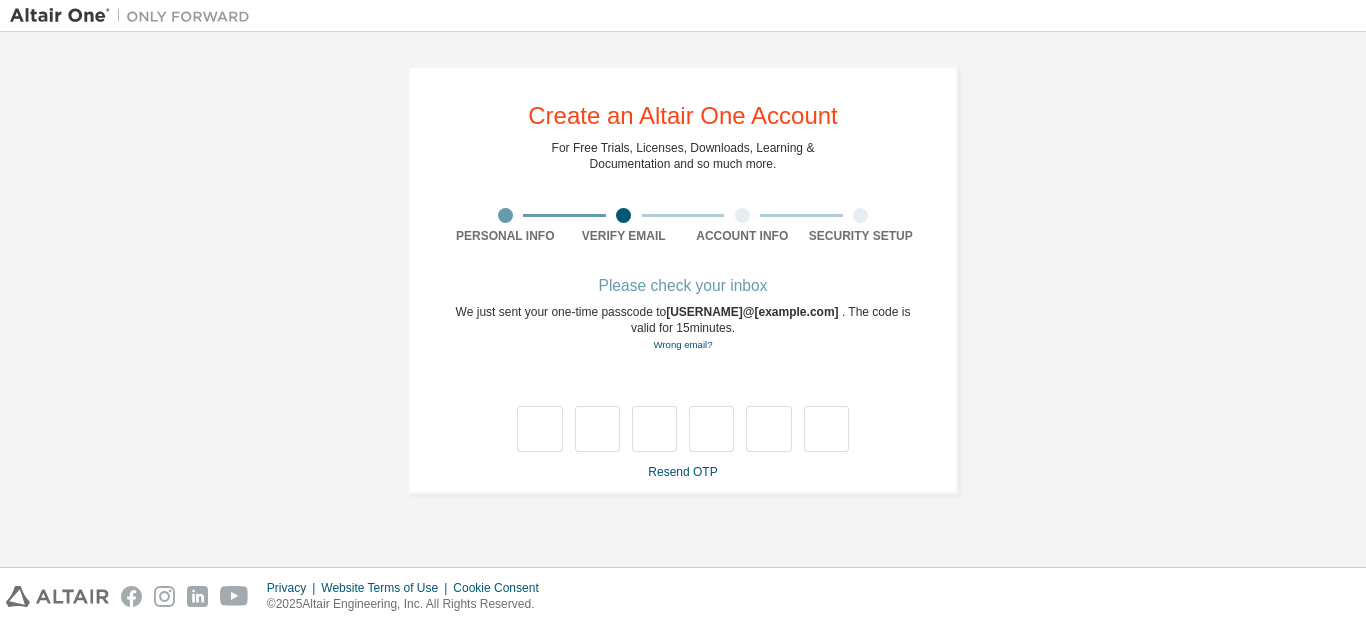 scroll, scrollTop: 0, scrollLeft: 0, axis: both 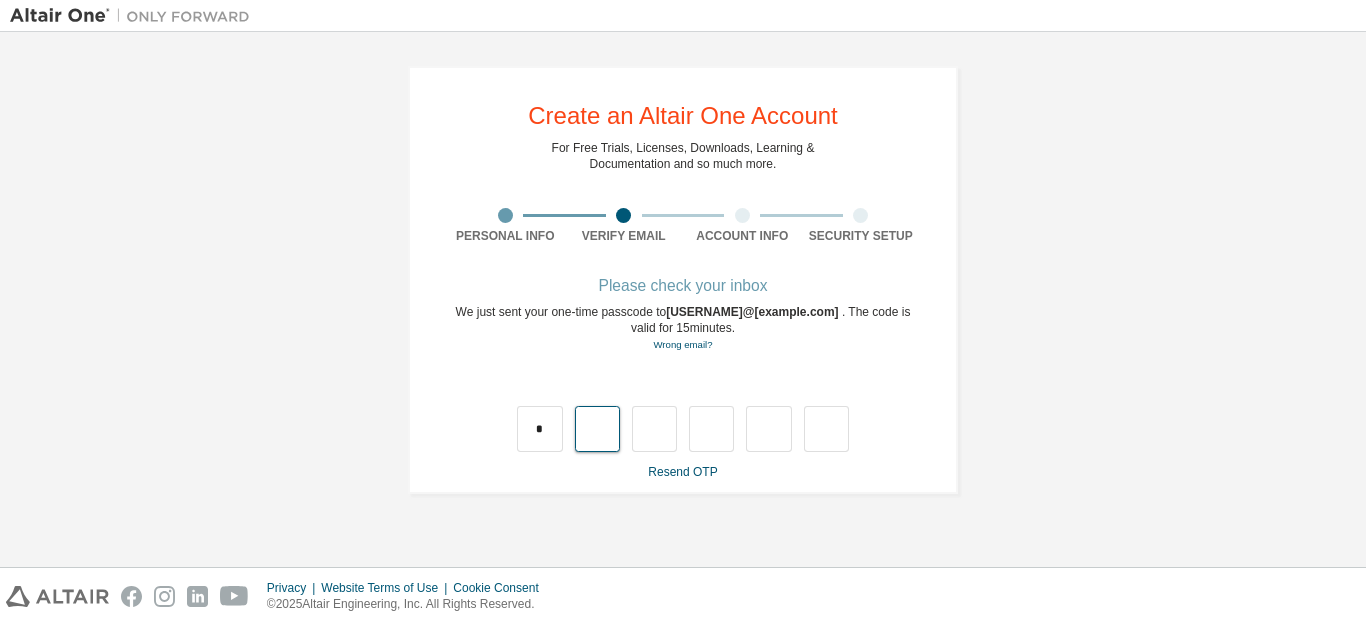 type on "*" 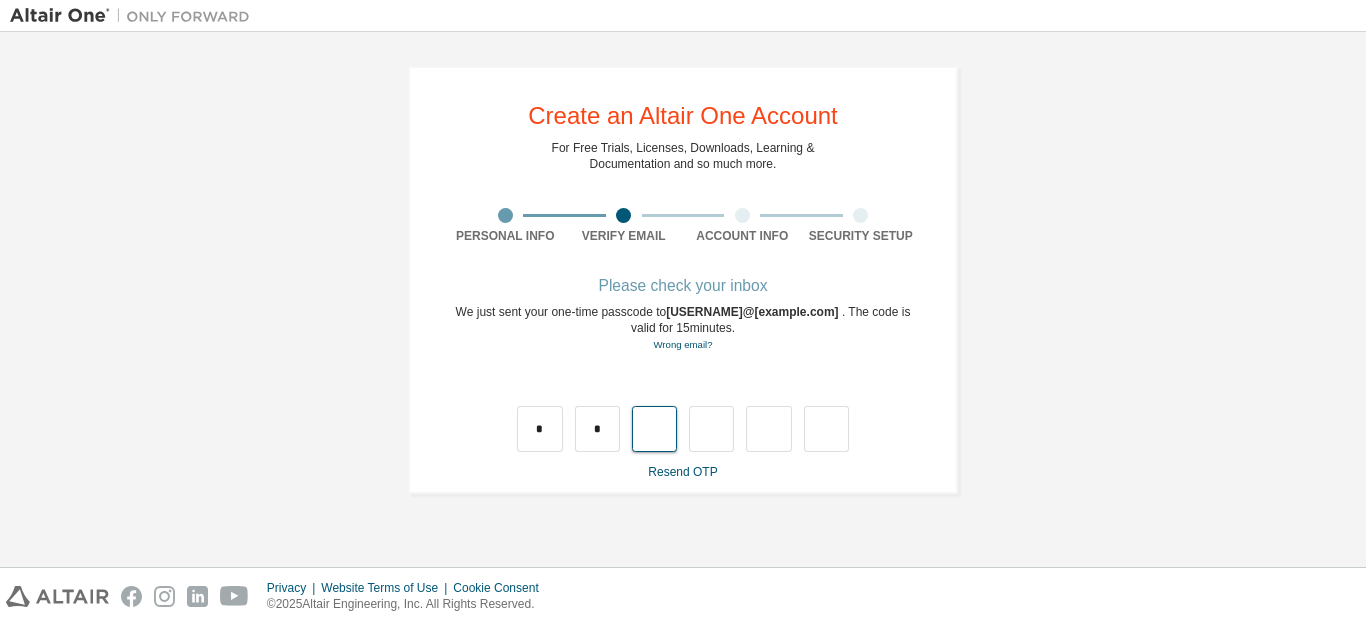 type on "*" 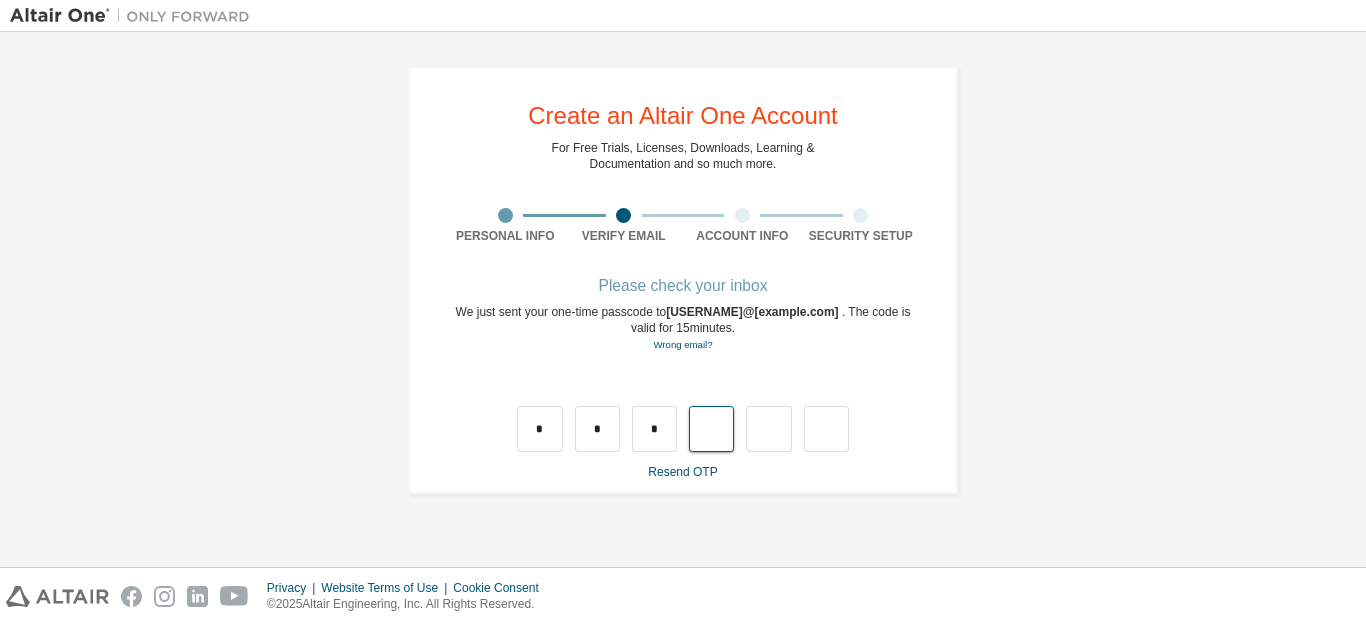 type on "*" 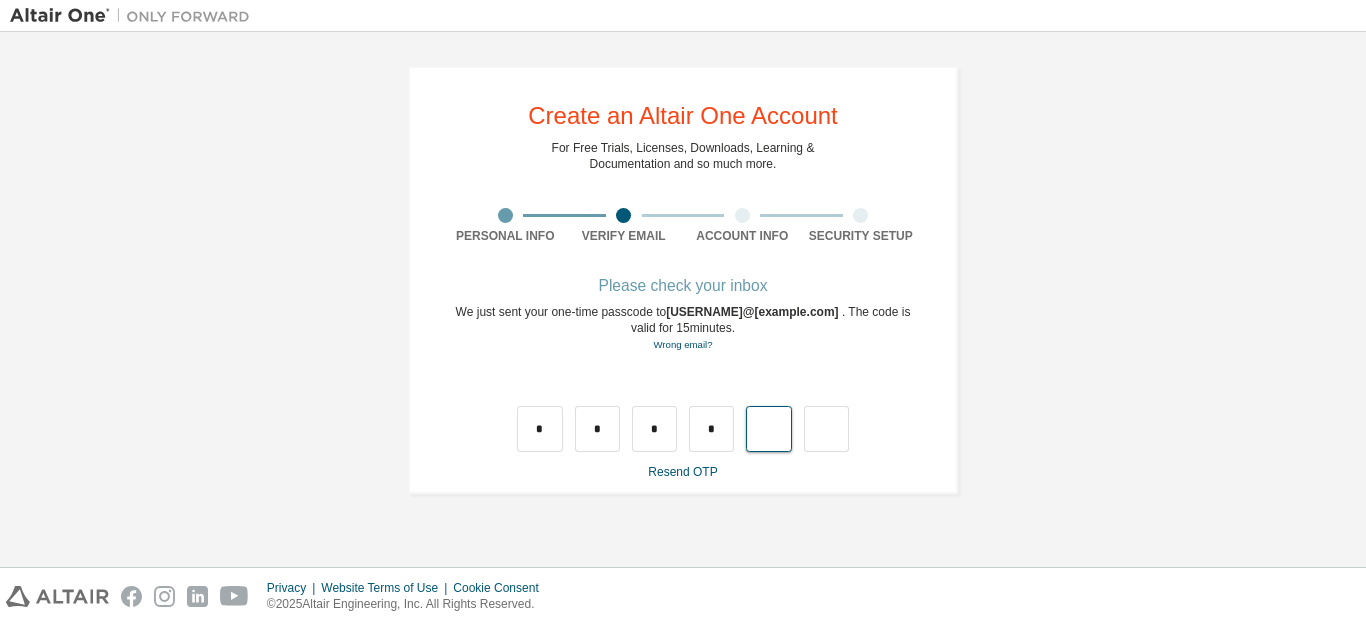 type on "*" 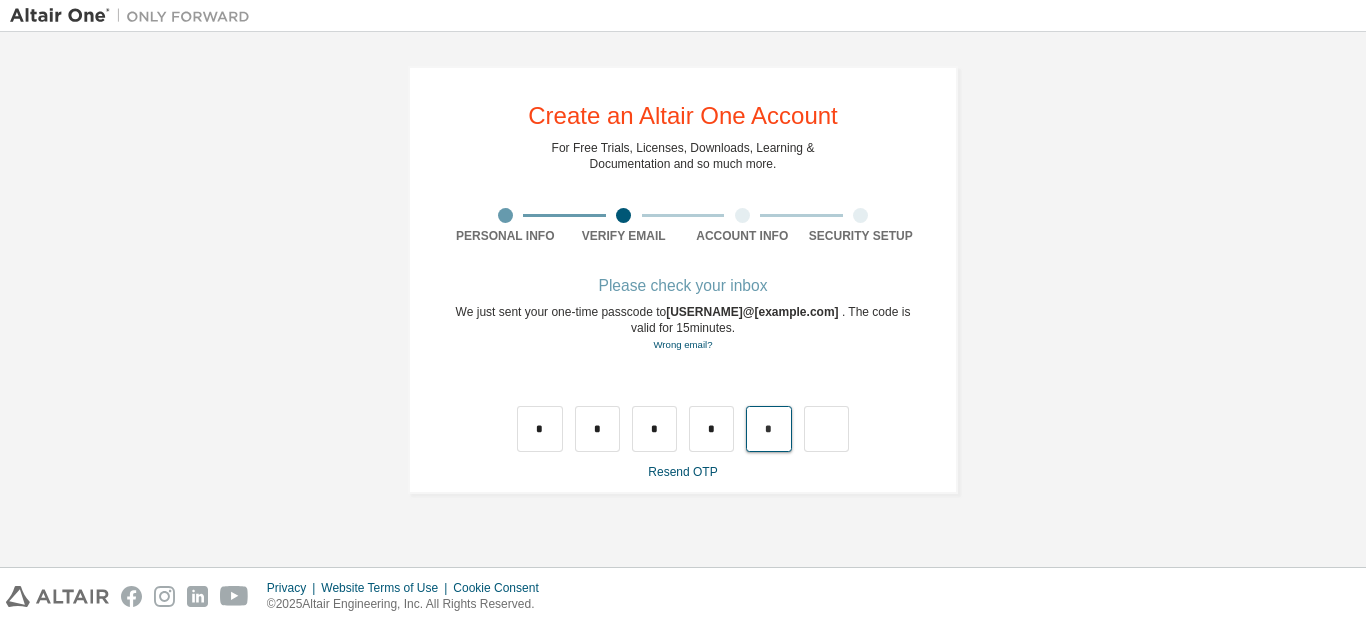click on "*" at bounding box center (768, 429) 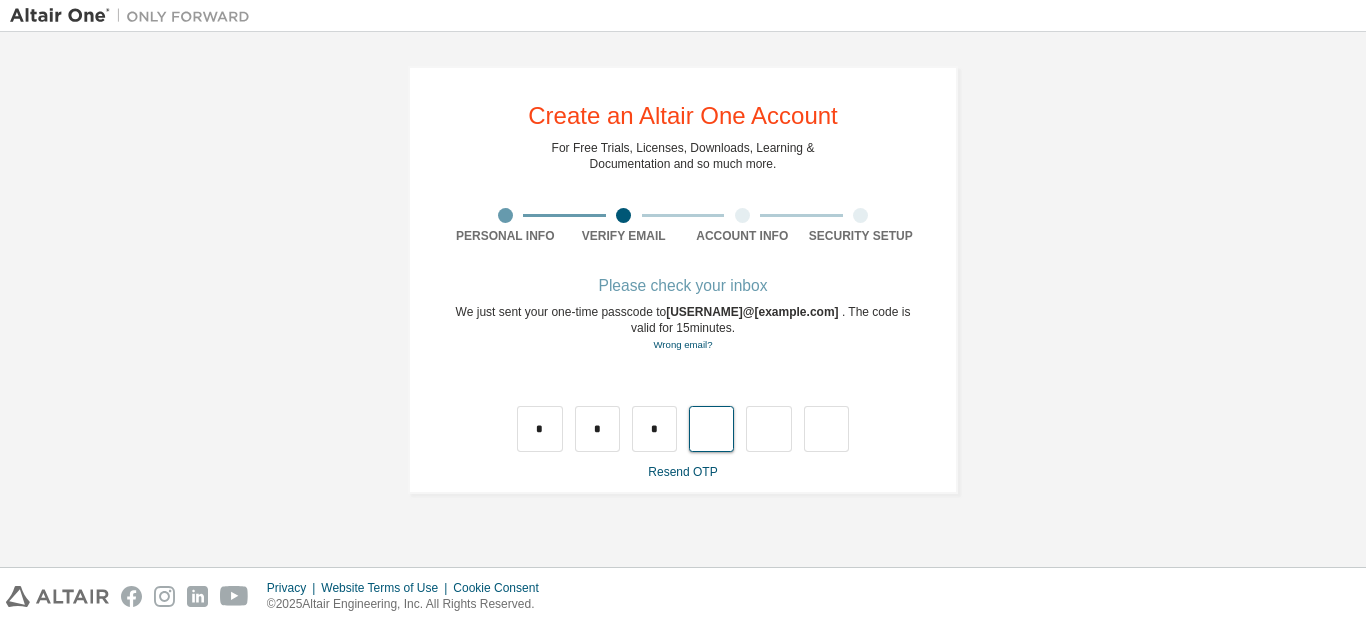 click at bounding box center [711, 429] 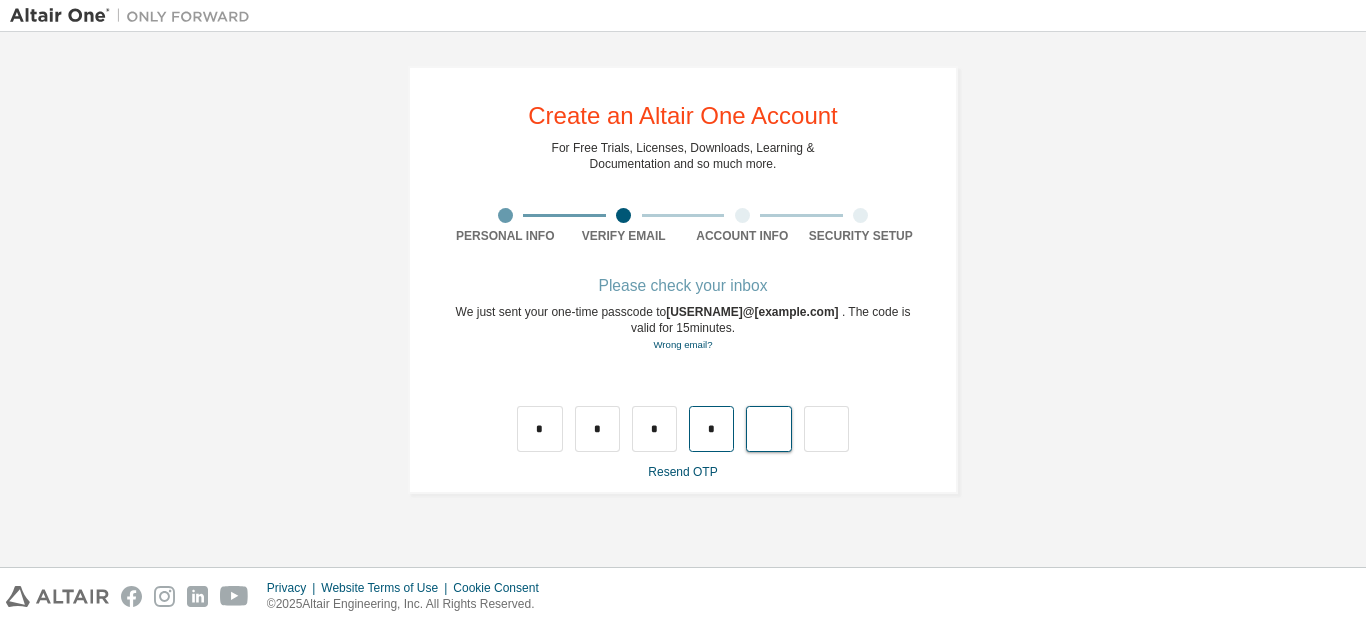type on "*" 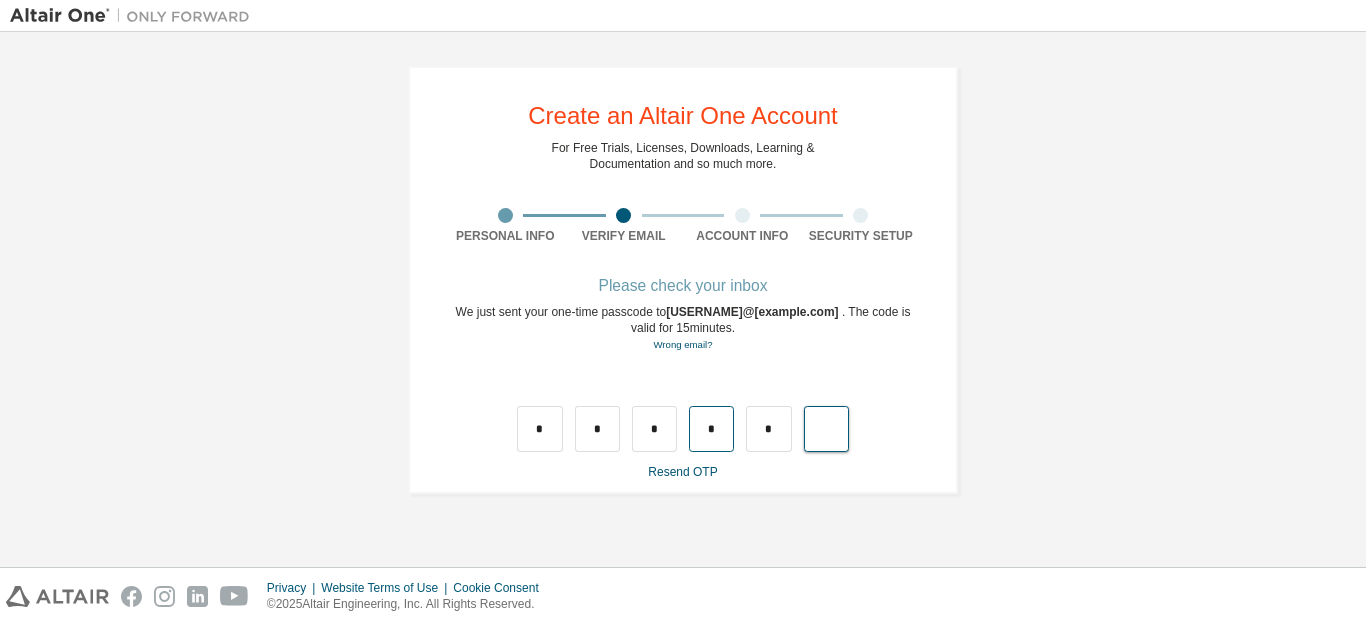 type on "*" 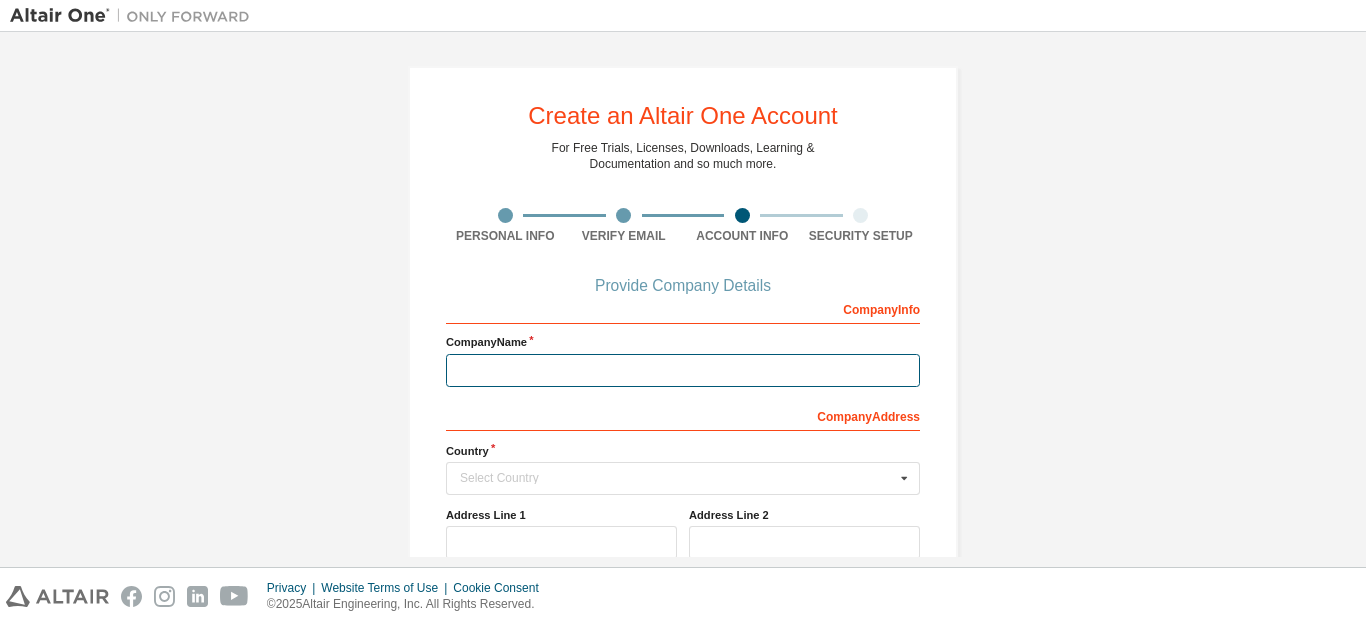 click at bounding box center (683, 370) 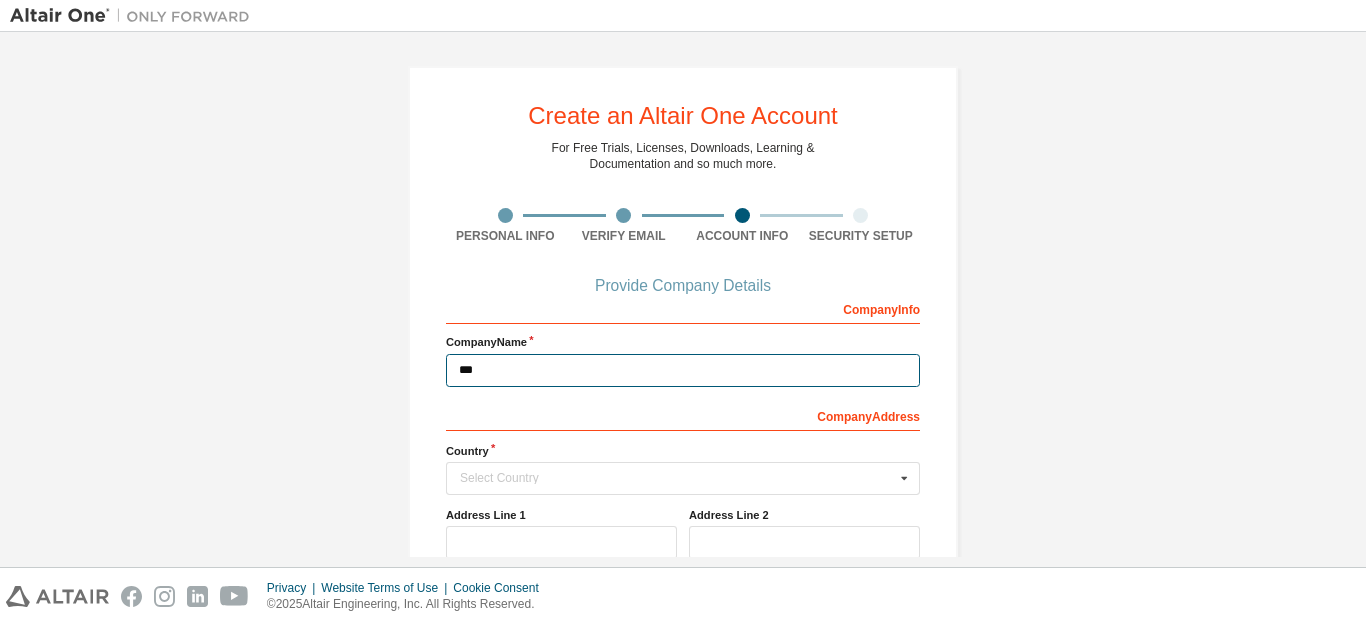 scroll, scrollTop: 0, scrollLeft: 0, axis: both 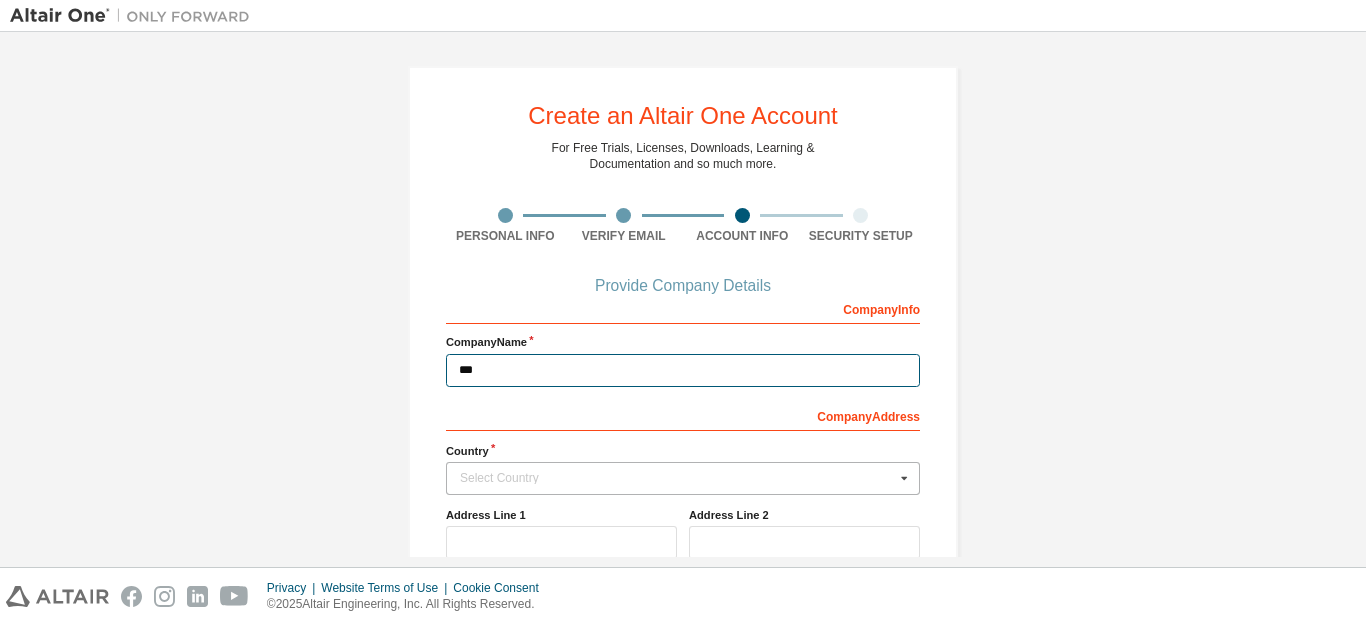 type on "***" 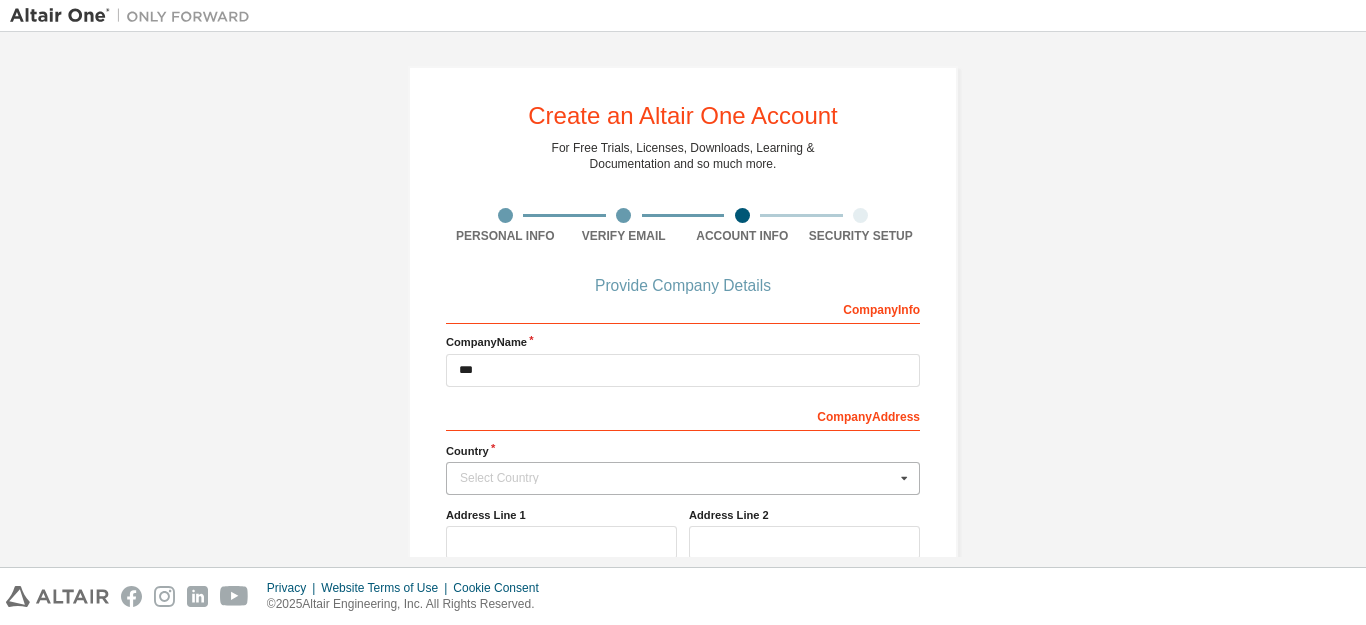click on "Select Country" at bounding box center (677, 478) 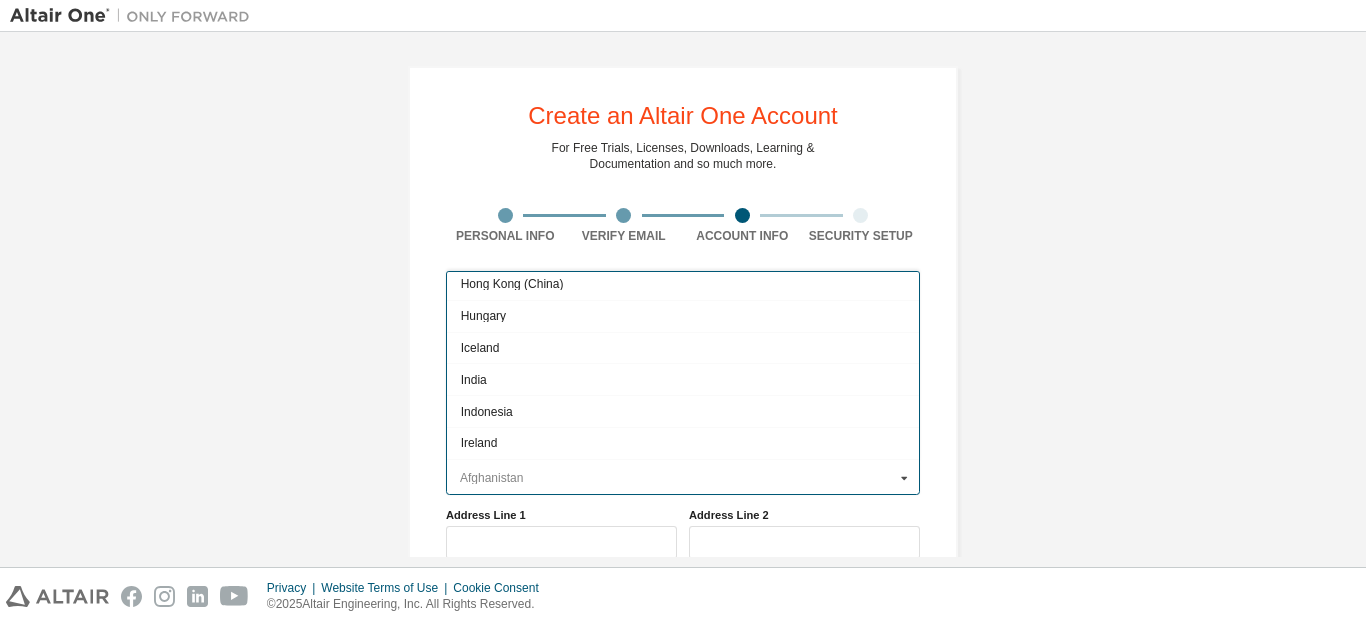 scroll, scrollTop: 3094, scrollLeft: 0, axis: vertical 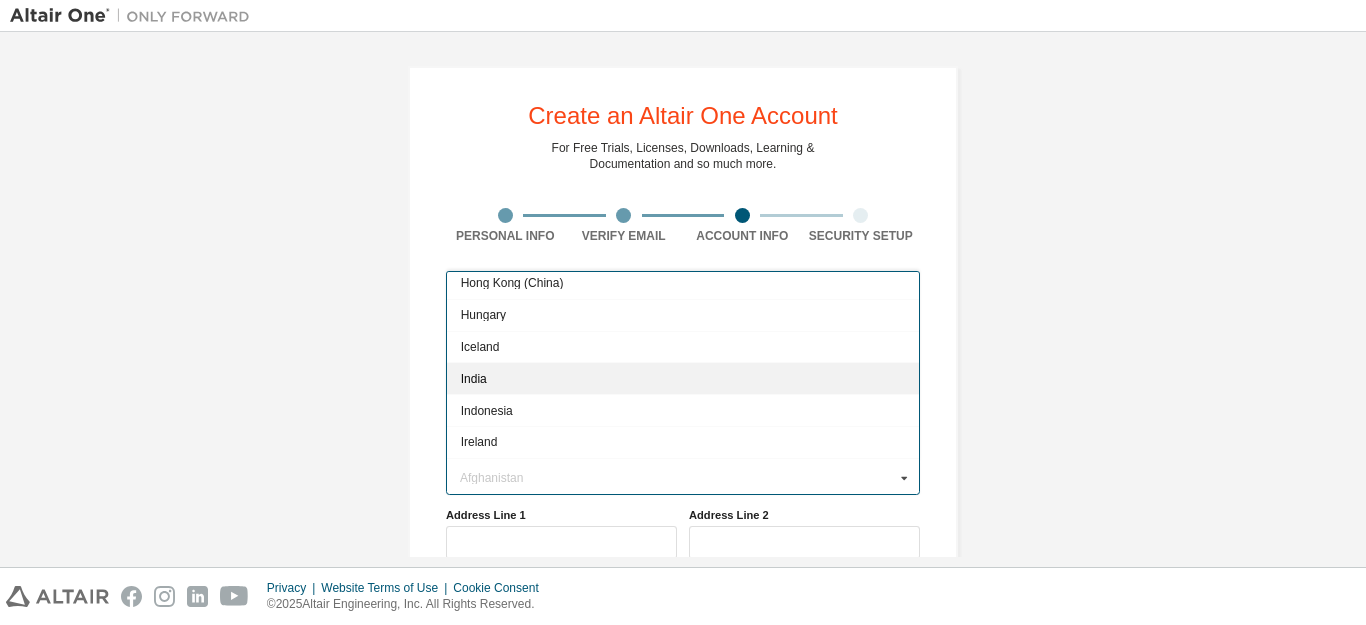 click on "India" at bounding box center [683, 378] 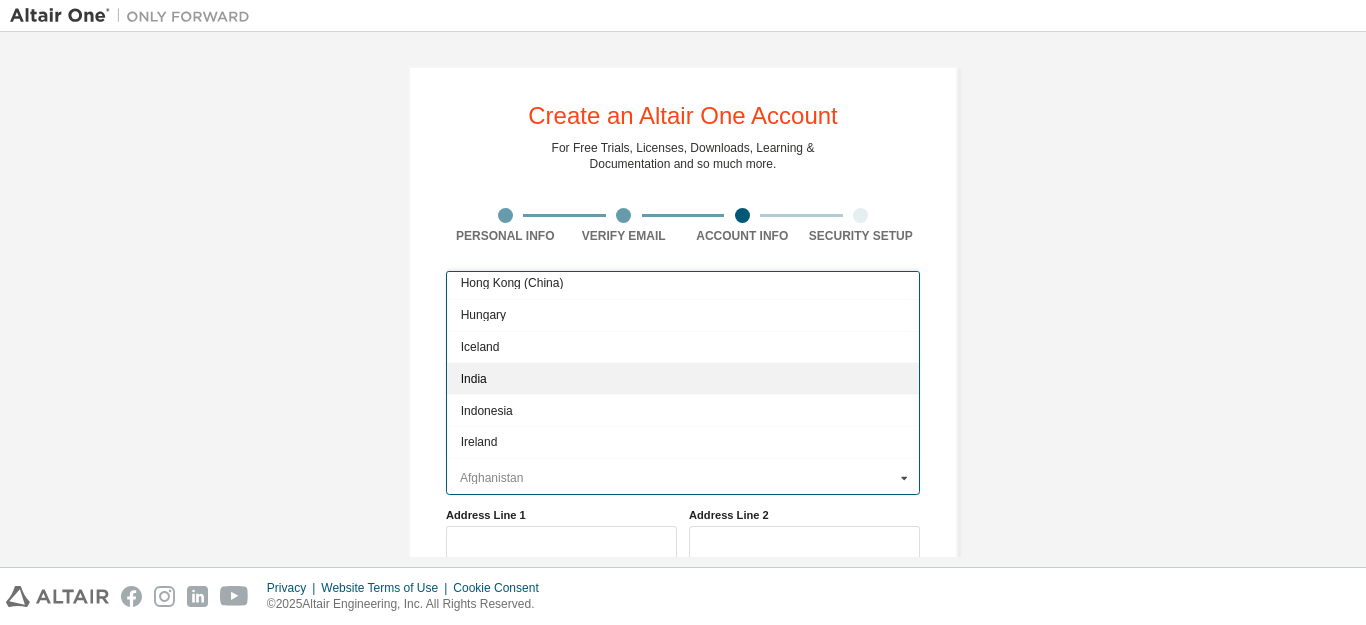 type on "***" 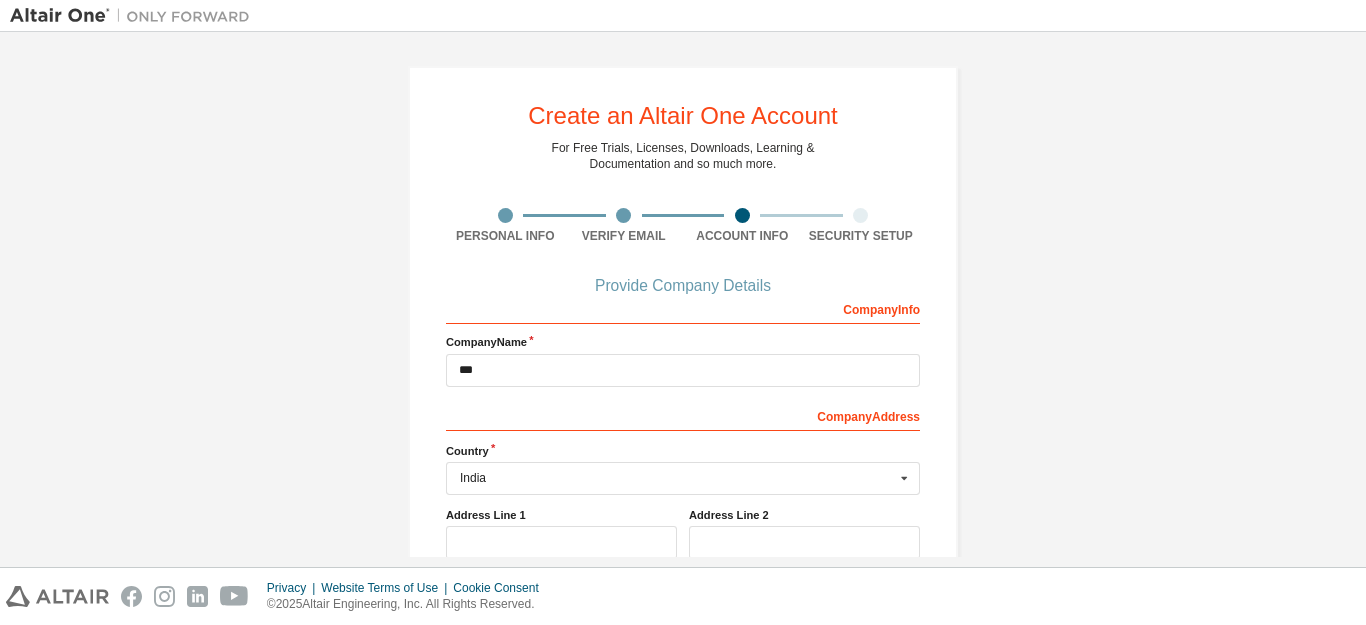 click on "Create an Altair One Account For Free Trials, Licenses, Downloads, Learning & Documentation and so much more. Personal Info Verify Email Account Info Security Setup Provide Company Details Company Info Company Name *** Company Address *** Country [COUNTRY] Afghanistan Åland Islands Albania Algeria American Samoa Andorra Angola Anguilla Antarctica Antigua and Barbuda Argentina Armenia Aruba Australia Austria Azerbaijan Bahamas Bahrain Bangladesh Barbados Belgium Belize Benin Bermuda Bhutan Bolivia (Plurinational State of) Bonaire, Sint Eustatius and Saba Bosnia and Herzegovina Botswana Bouvet Island Brazil British Indian Ocean Territory Brunei Darussalam Bulgaria Burkina Faso Burundi Cabo Verde Cambodia Cameroon Canada Cayman Islands Central African Republic Chad Chile China Christmas Island Cocos (Keeling) Islands Colombia Comoros Congo Congo (Democratic Republic of the) Cook Islands Costa Rica Côte d'Ivoire Croatia Curaçao Cyprus Czech Republic Denmark Djibouti Dominica Dominican Republic Ecuador Egypt" at bounding box center (683, 444) 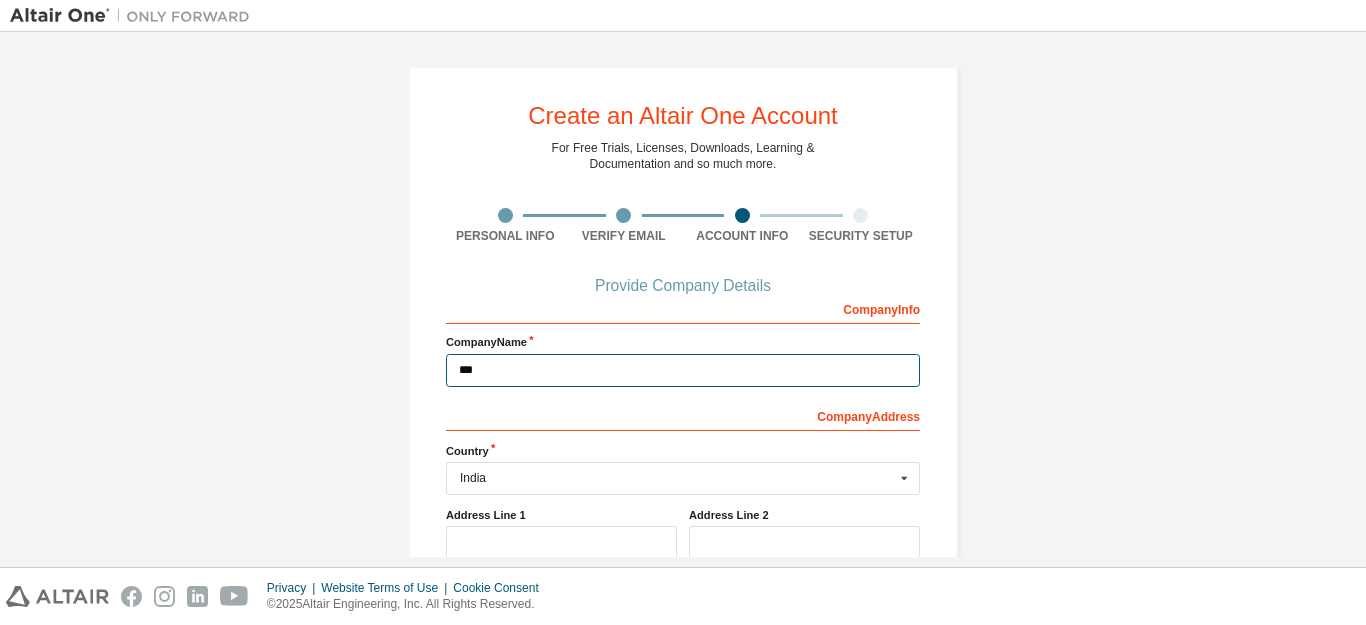 click on "***" at bounding box center [683, 370] 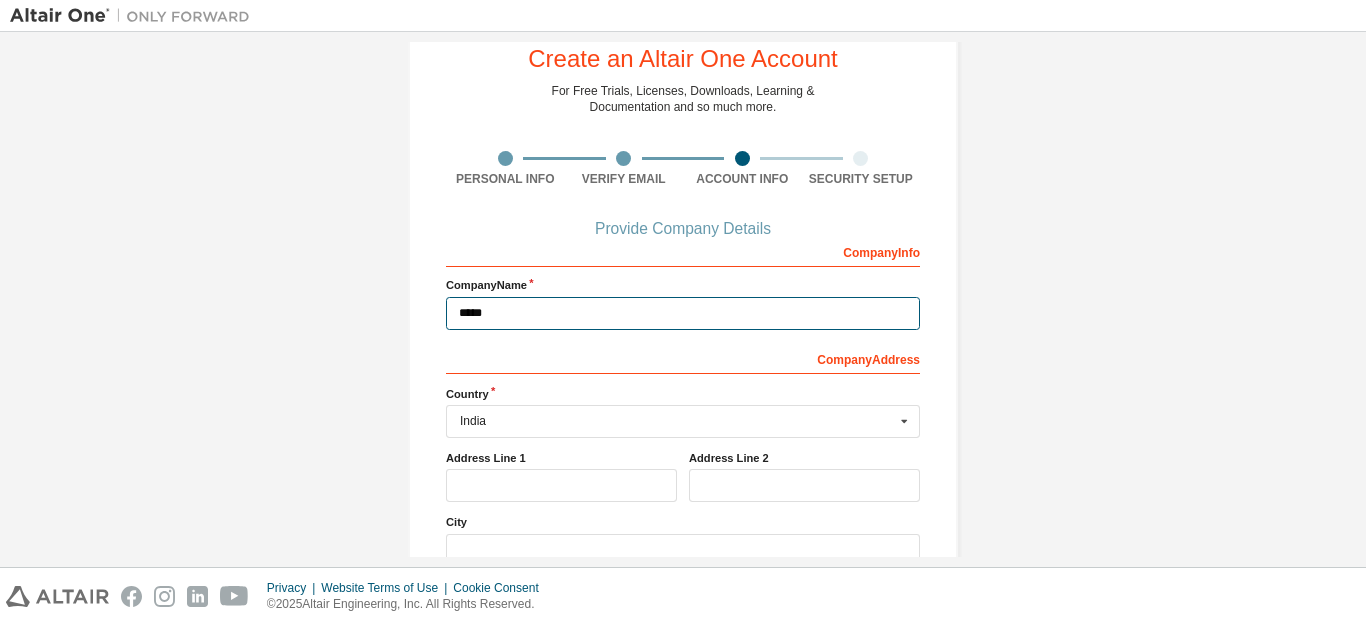 scroll, scrollTop: 57, scrollLeft: 0, axis: vertical 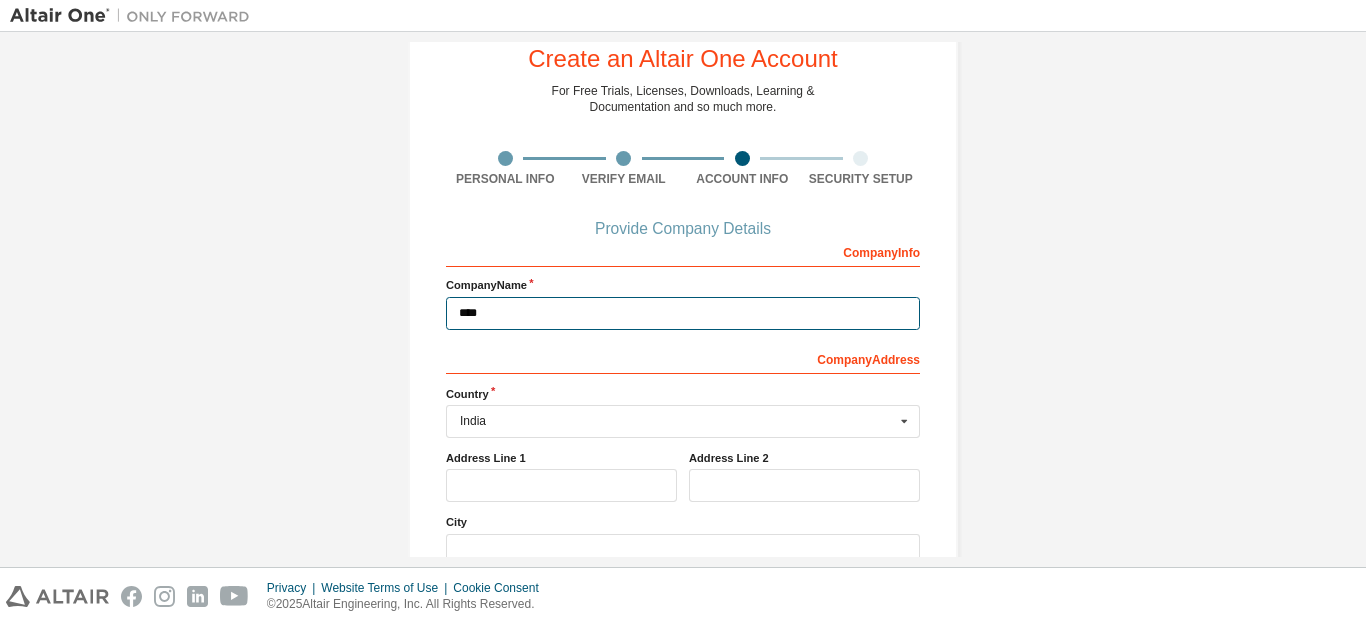 type on "****" 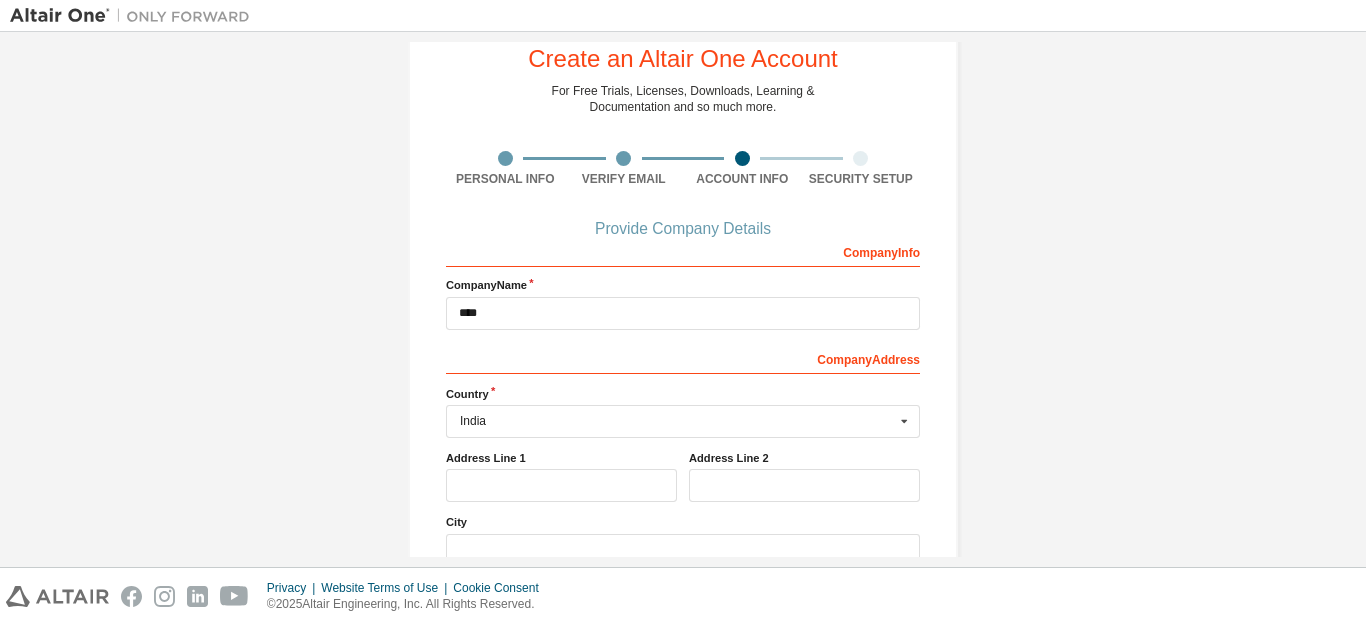 click on "Create an Altair One Account For Free Trials, Licenses, Downloads, Learning & Documentation and so much more. Personal Info Verify Email Account Info Security Setup Provide Company Details Company Info Company Name **** Company Address *** Country [COUNTRY] Afghanistan Åland Islands Albania Algeria American Samoa Andorra Angola Anguilla Antarctica Antigua and Barbuda Argentina Armenia Aruba Australia Austria Azerbaijan Bahamas Bahrain Bangladesh Barbados Belgium Belize Benin Bermuda Bhutan Bolivia (Plurinational State of) Bonaire, Sint Eustatius and Saba Bosnia and Herzegovina Botswana Bouvet Island Brazil British Indian Ocean Territory Brunei Darussalam Bulgaria Burkina Faso Burundi Cabo Verde Cambodia Cameroon Canada Cayman Islands Central African Republic Chad Chile China Christmas Island Cocos (Keeling) Islands Colombia Comoros Congo Congo (Democratic Republic of the) Cook Islands Costa Rica Côte d'Ivoire Croatia Curaçao Cyprus Czech Republic Denmark Djibouti Dominica Dominican Republic Ecuador Egypt" at bounding box center (683, 387) 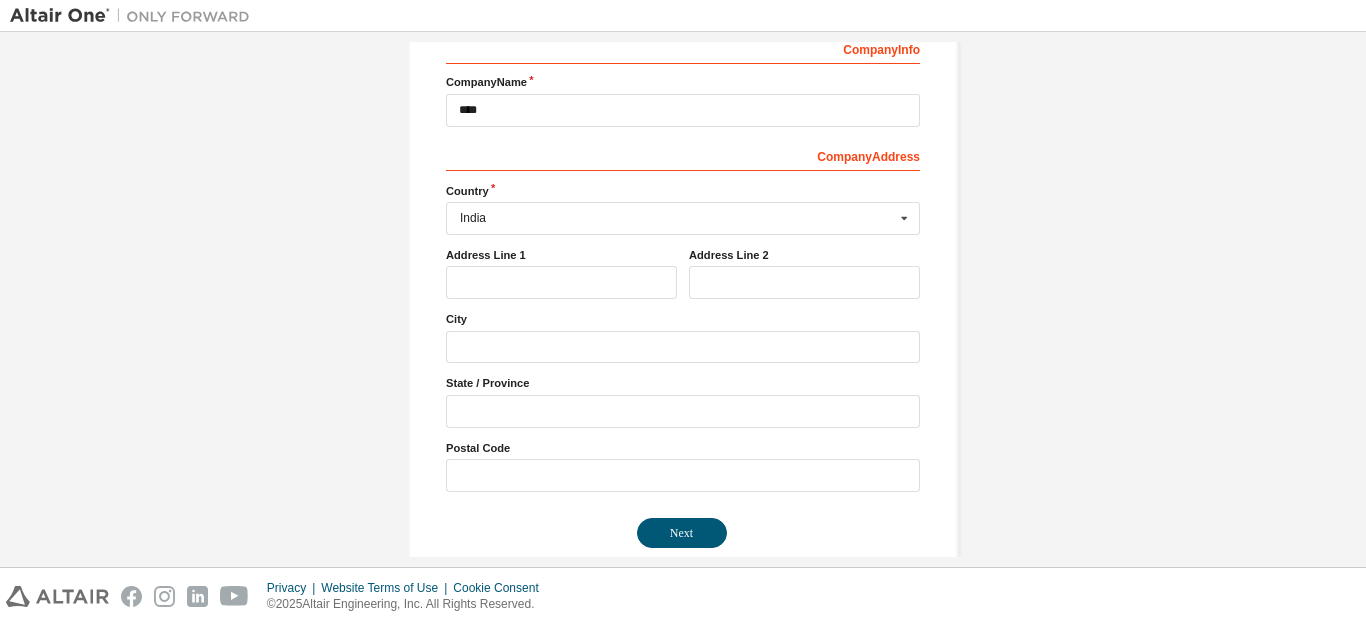 scroll, scrollTop: 288, scrollLeft: 0, axis: vertical 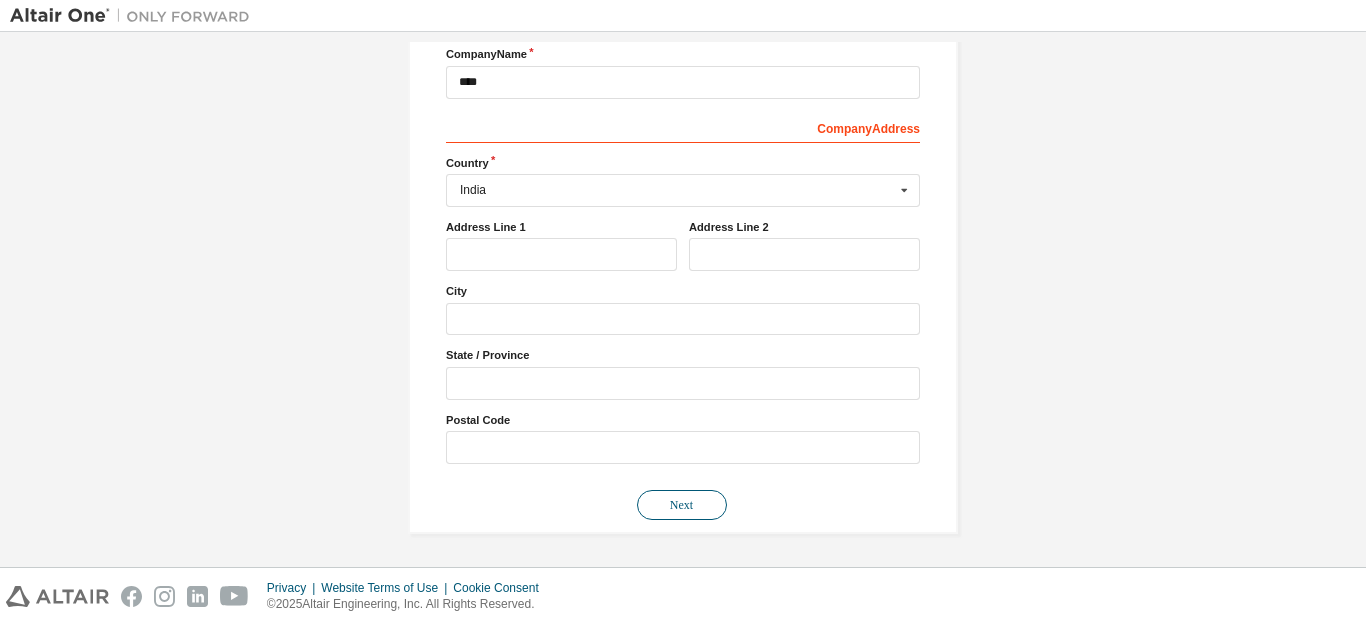 click on "Next" at bounding box center (682, 505) 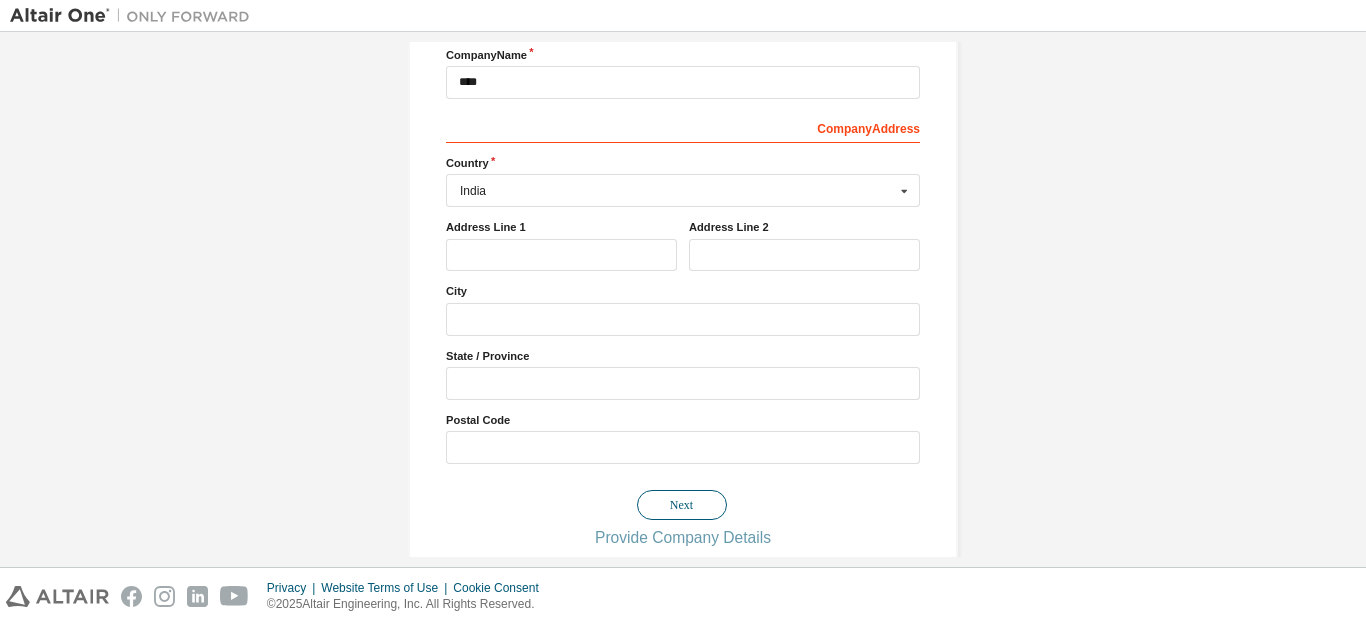 scroll, scrollTop: 0, scrollLeft: 0, axis: both 